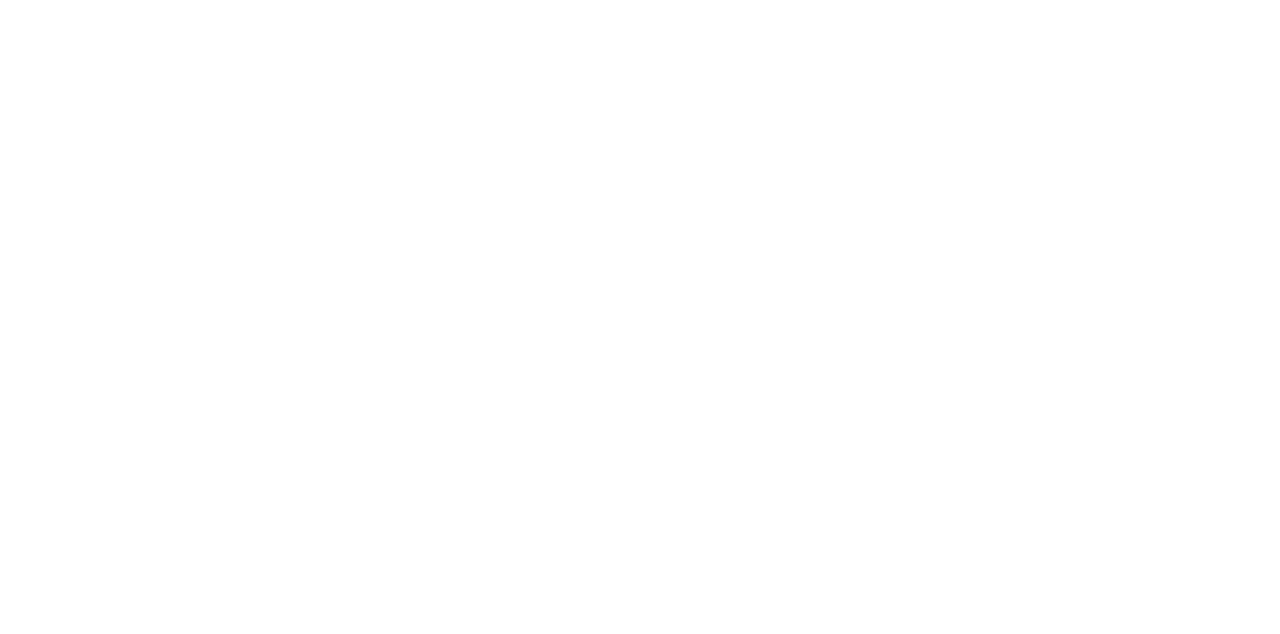scroll, scrollTop: 0, scrollLeft: 0, axis: both 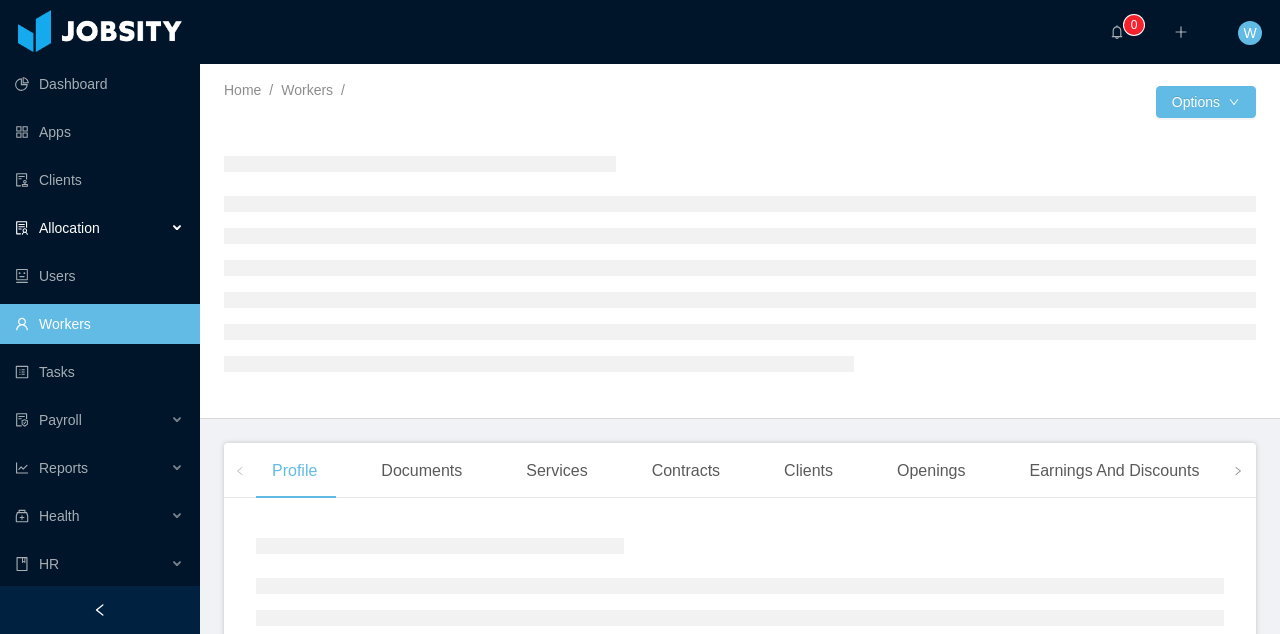 click on "Allocation" at bounding box center (100, 228) 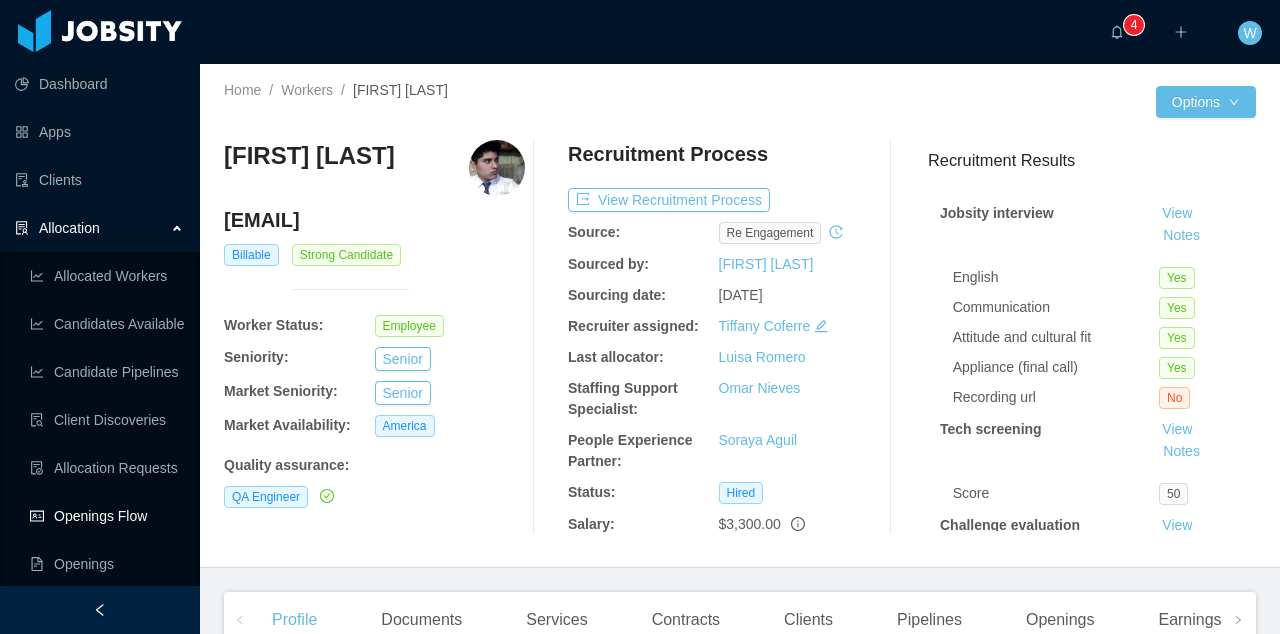 click on "Openings Flow" at bounding box center (107, 516) 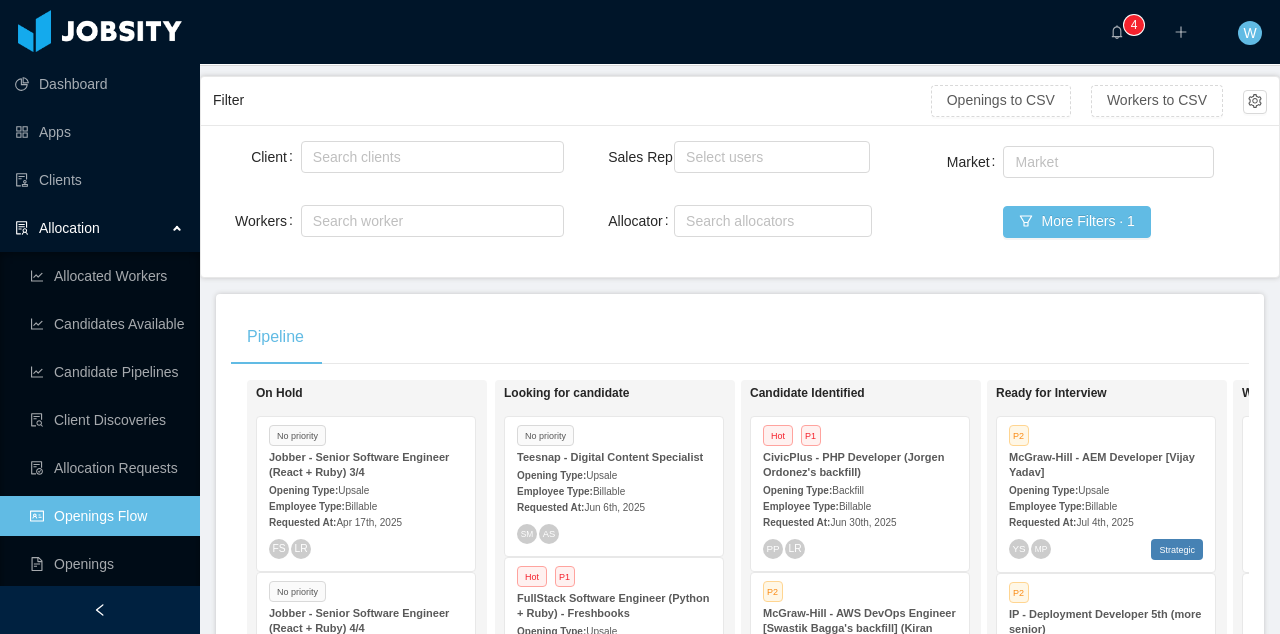 scroll, scrollTop: 121, scrollLeft: 0, axis: vertical 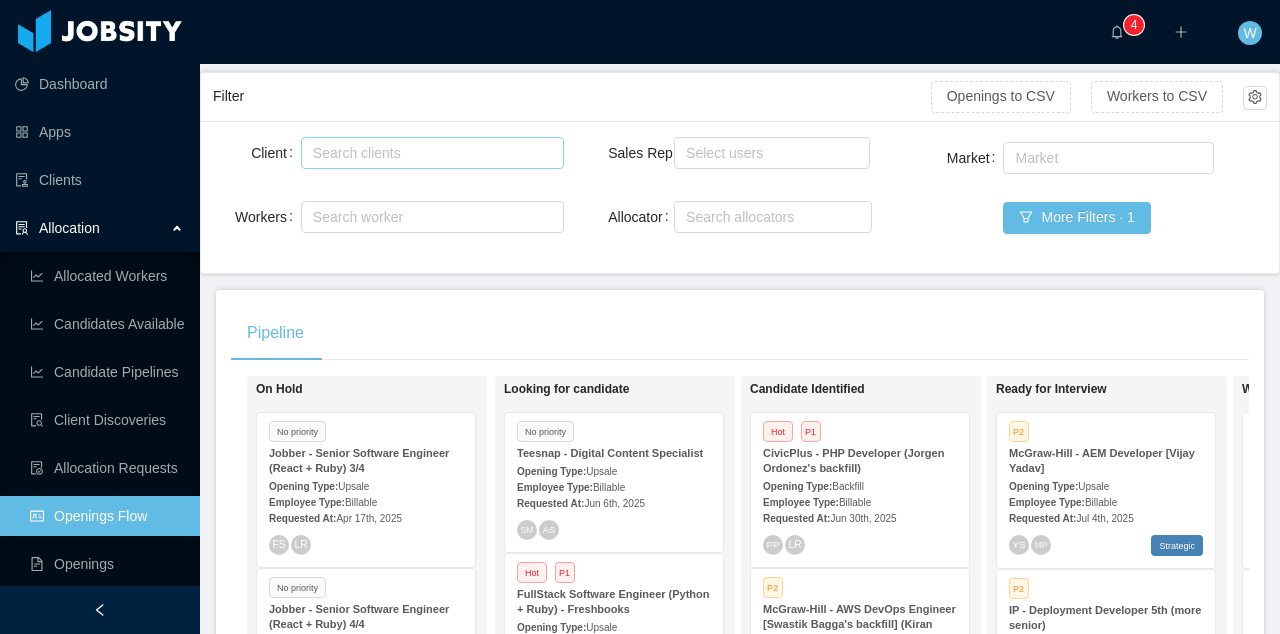click on "Search clients" at bounding box center (428, 153) 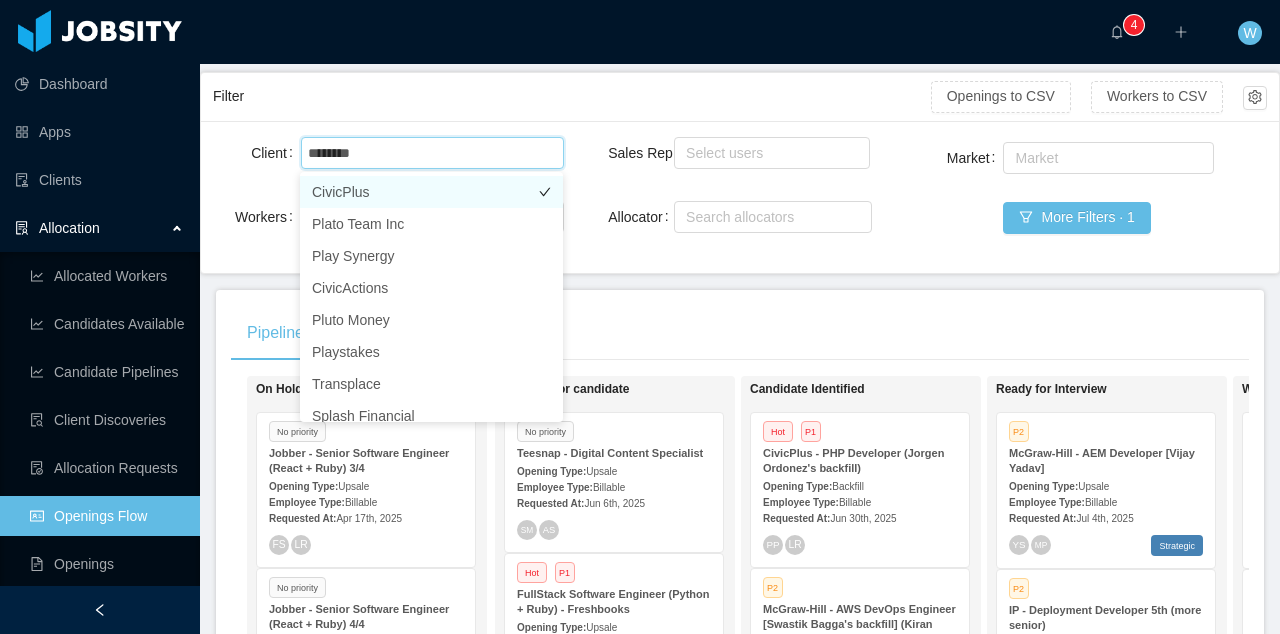 click on "CivicPlus" at bounding box center (431, 192) 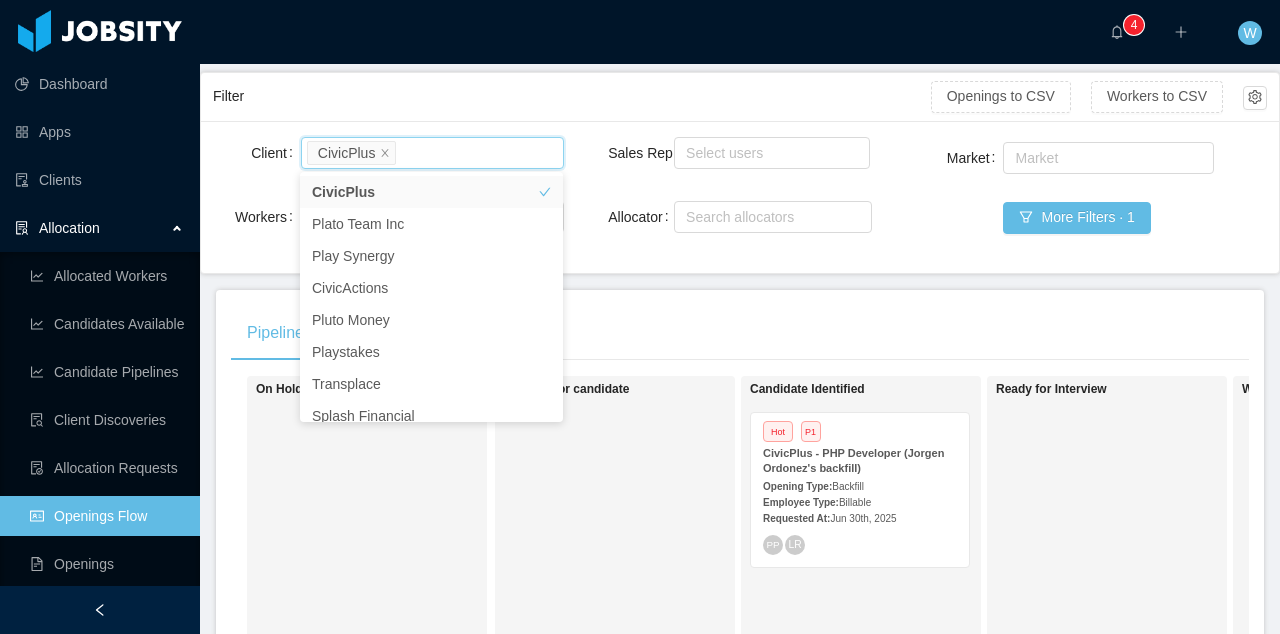click on "Filter" at bounding box center [572, 96] 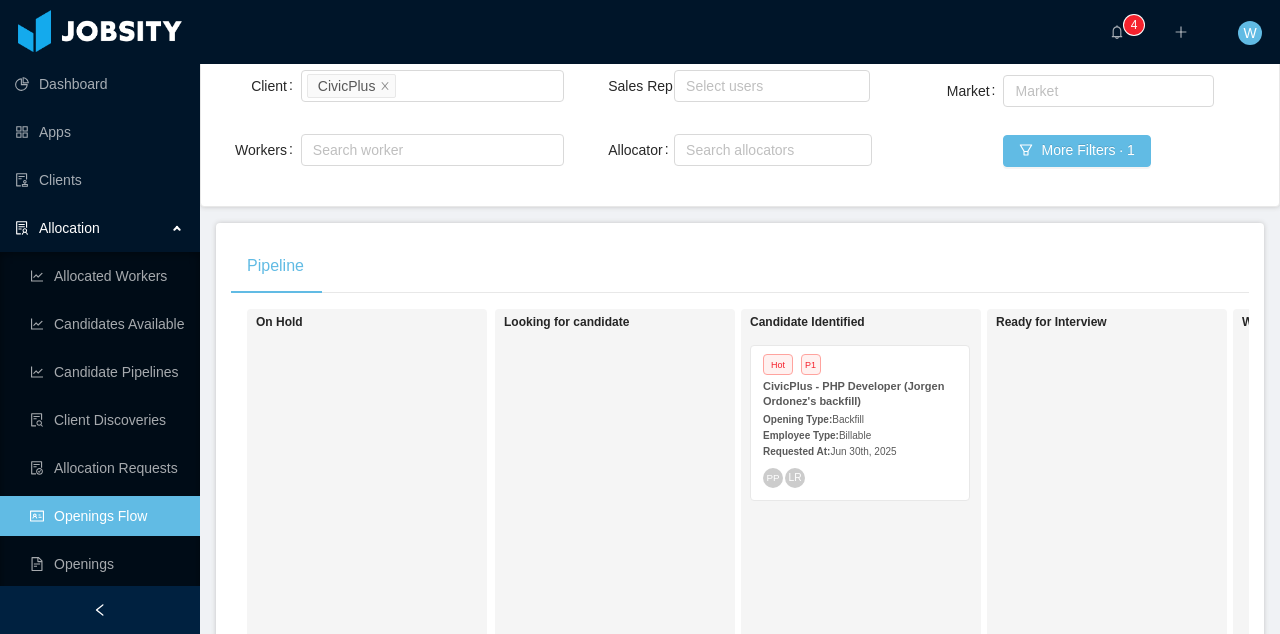 scroll, scrollTop: 189, scrollLeft: 0, axis: vertical 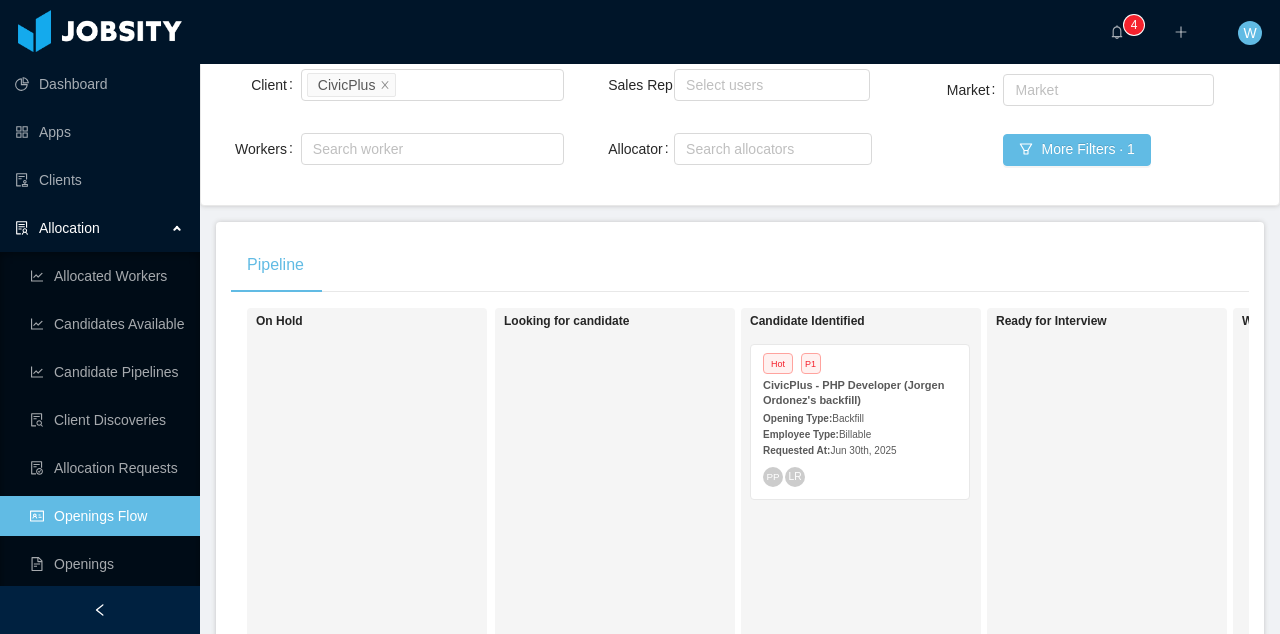 click on "Opening Type:" at bounding box center [797, 418] 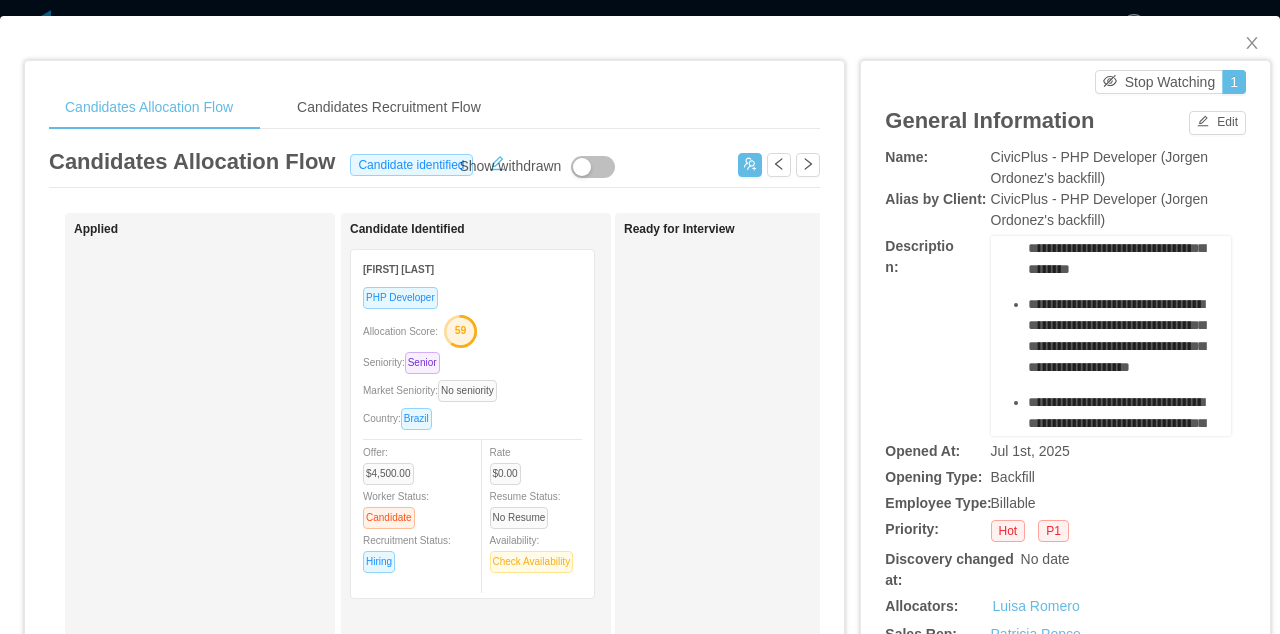 scroll, scrollTop: 96, scrollLeft: 0, axis: vertical 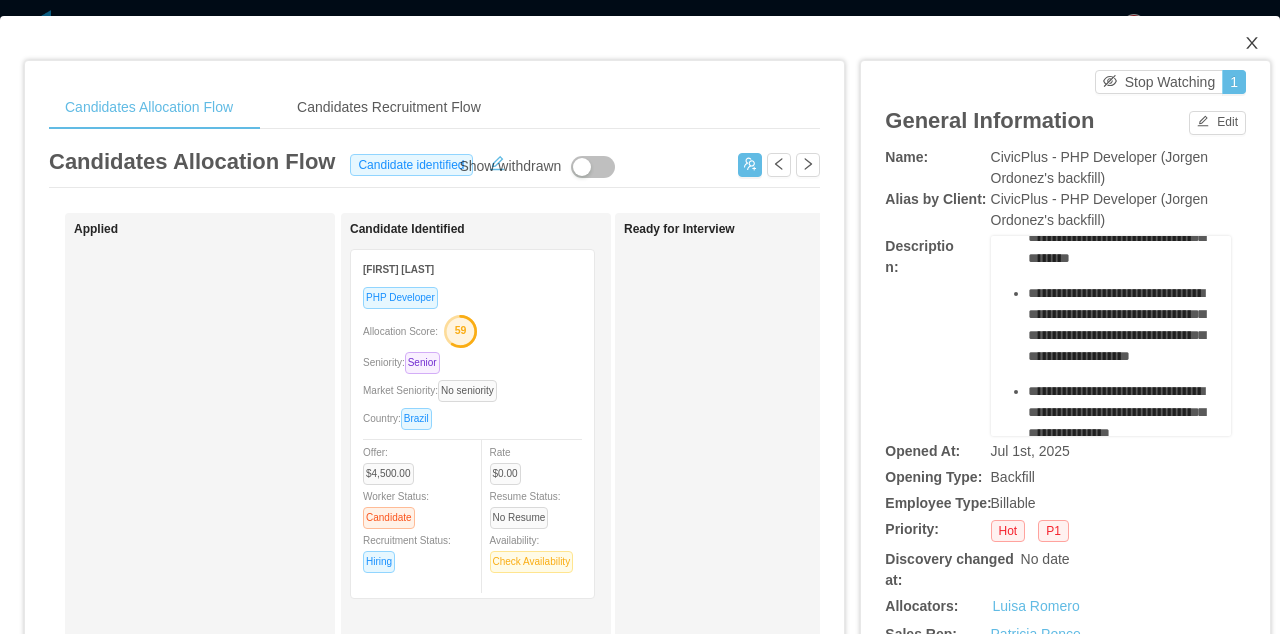 click at bounding box center [1252, 43] 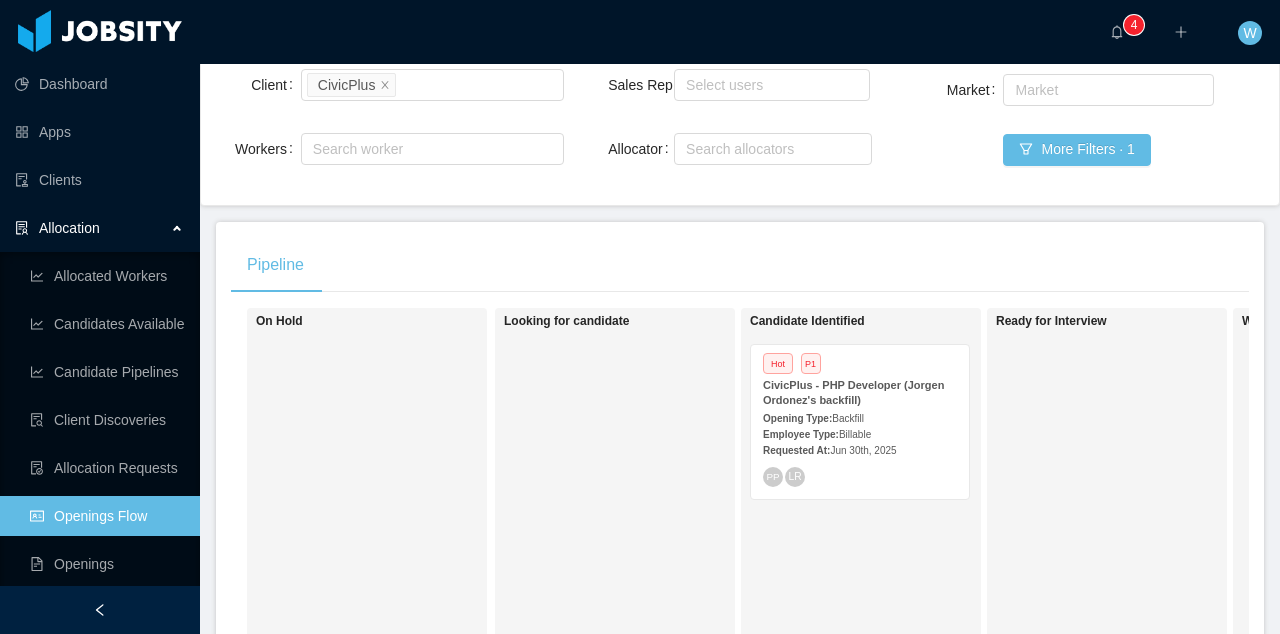click on "Allocation" at bounding box center [100, 228] 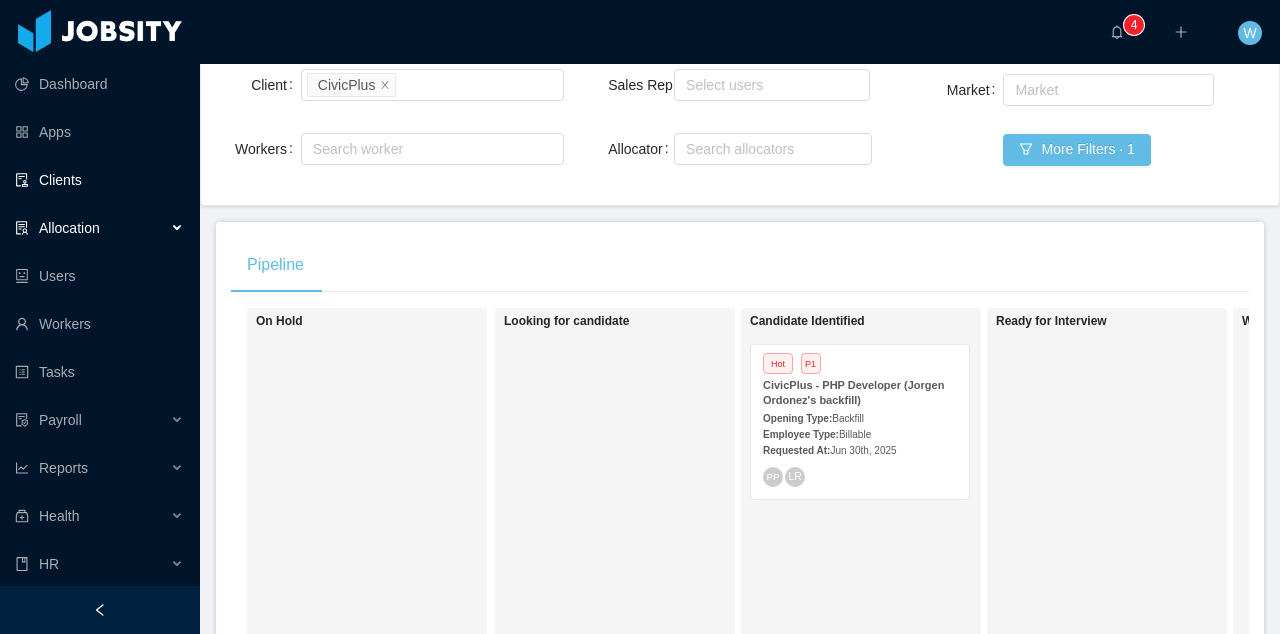 click on "Clients" at bounding box center [99, 180] 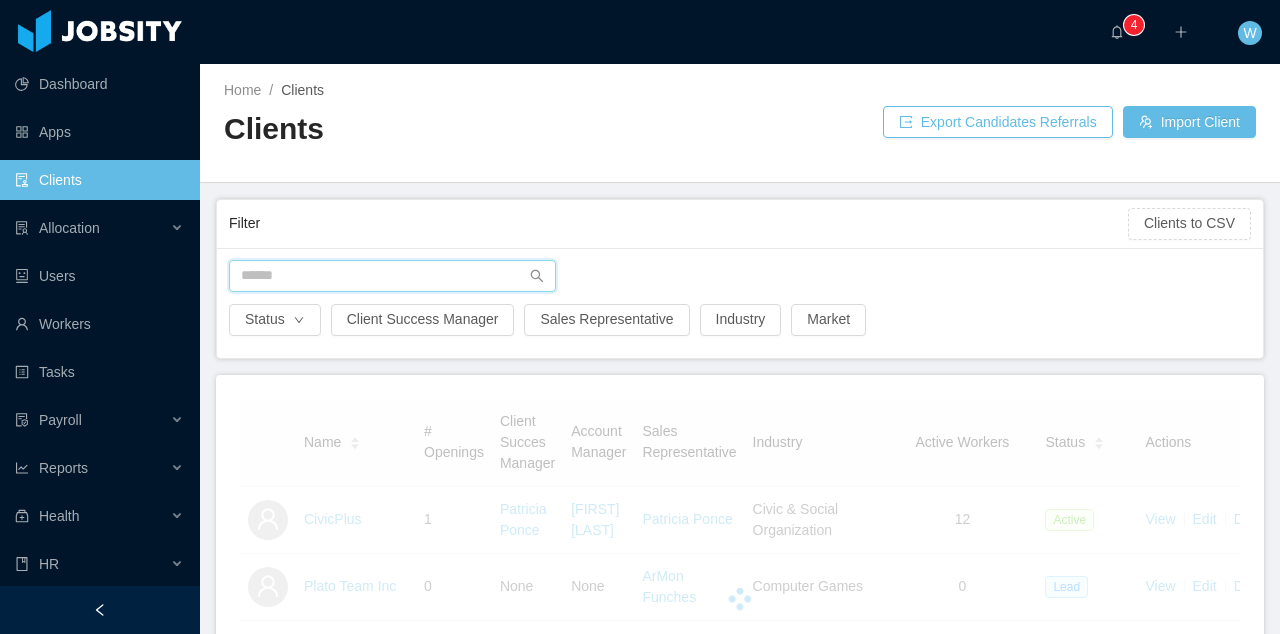 click at bounding box center [392, 276] 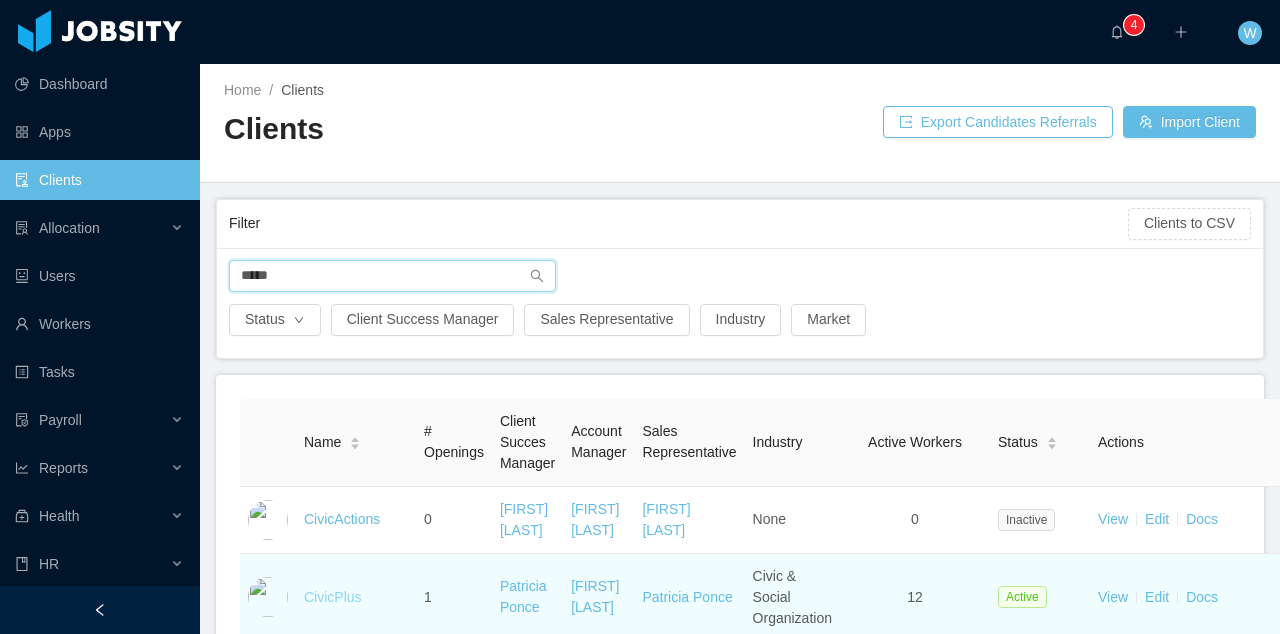 type on "*****" 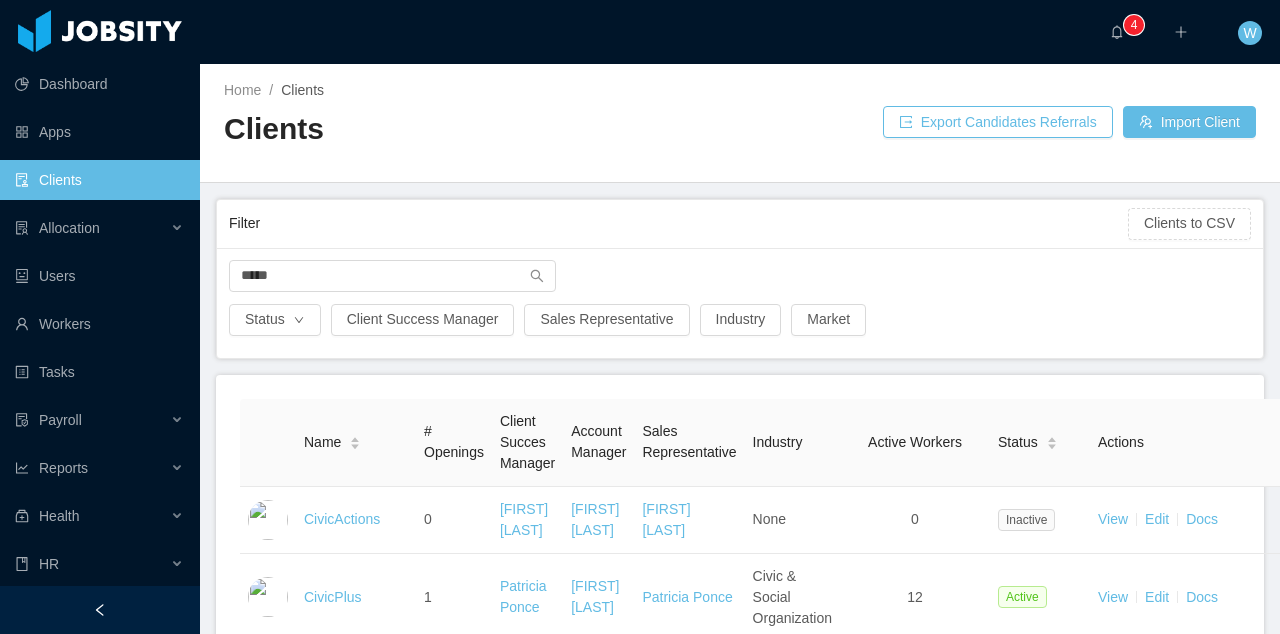 click on "CivicPlus" at bounding box center (333, 597) 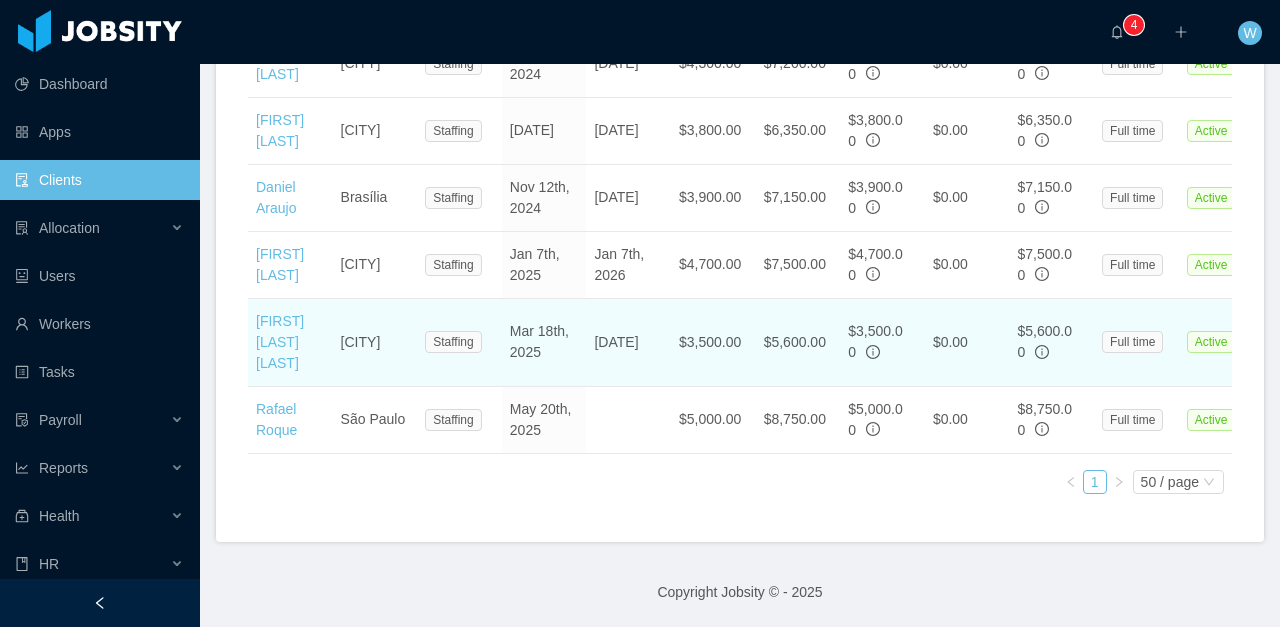 scroll, scrollTop: 1469, scrollLeft: 0, axis: vertical 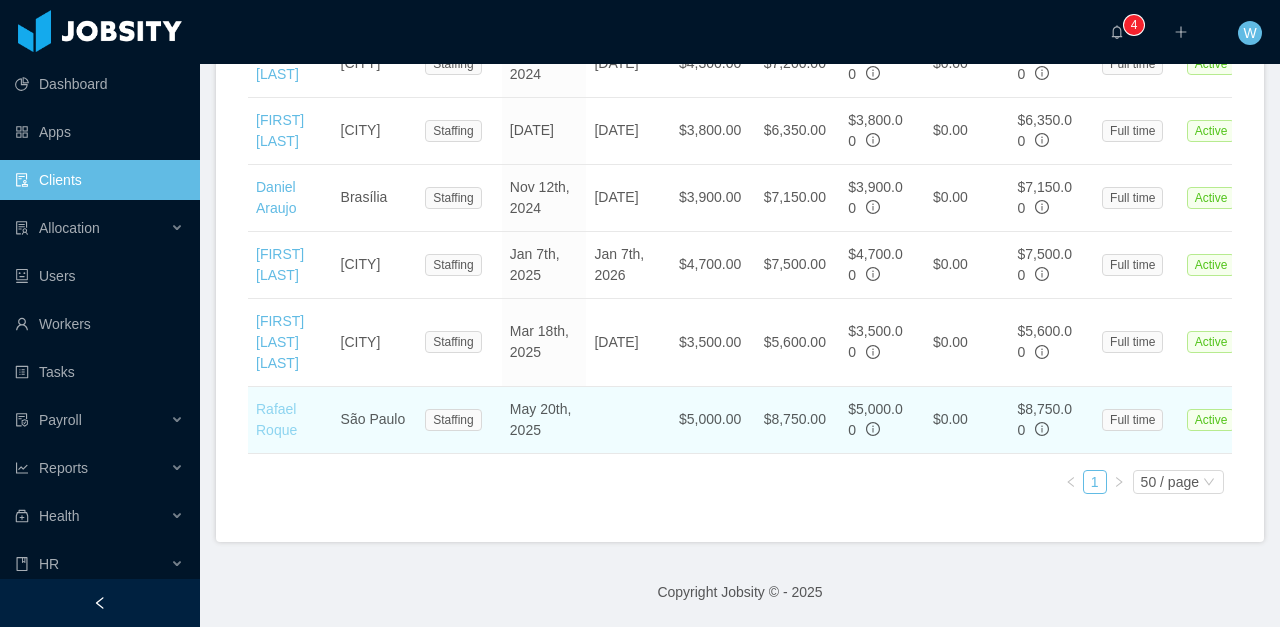 click on "Rafael Roque" at bounding box center (276, 419) 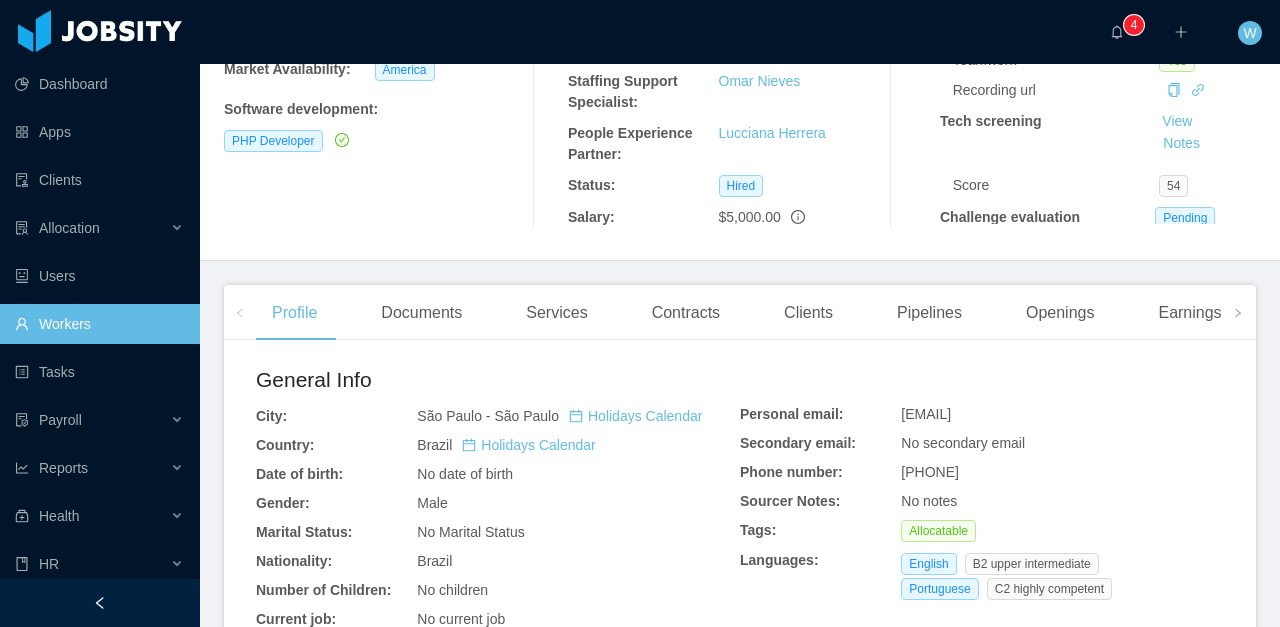 scroll, scrollTop: 22, scrollLeft: 0, axis: vertical 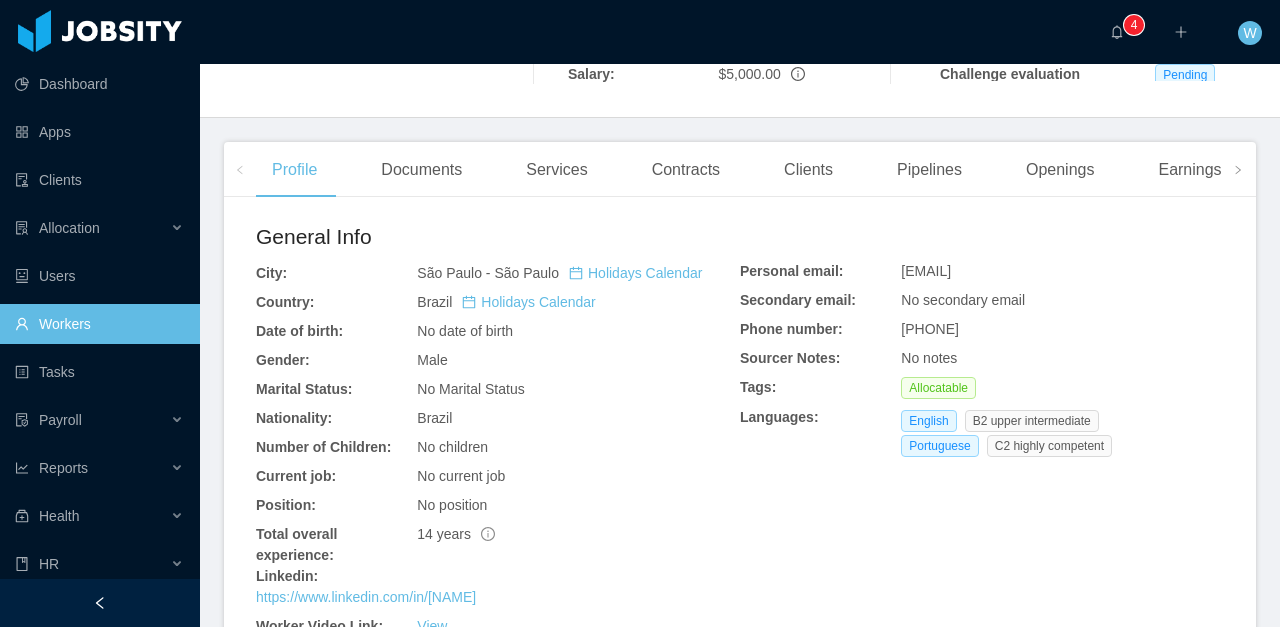 click on "Documents" at bounding box center [421, 170] 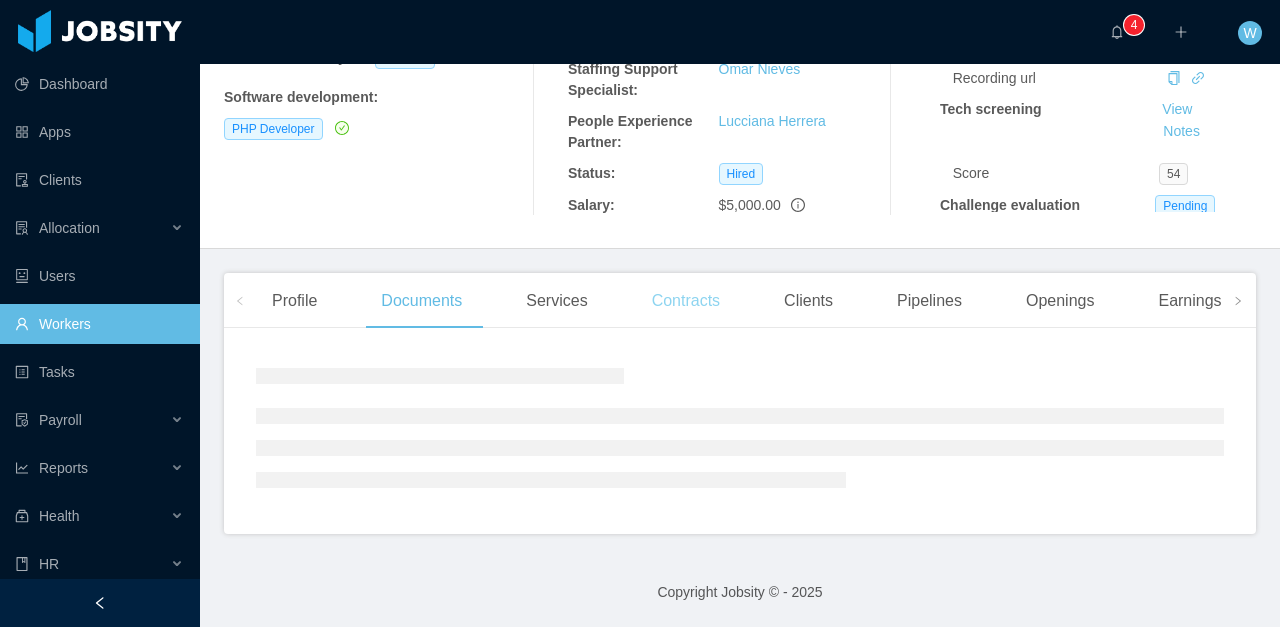 scroll, scrollTop: 450, scrollLeft: 0, axis: vertical 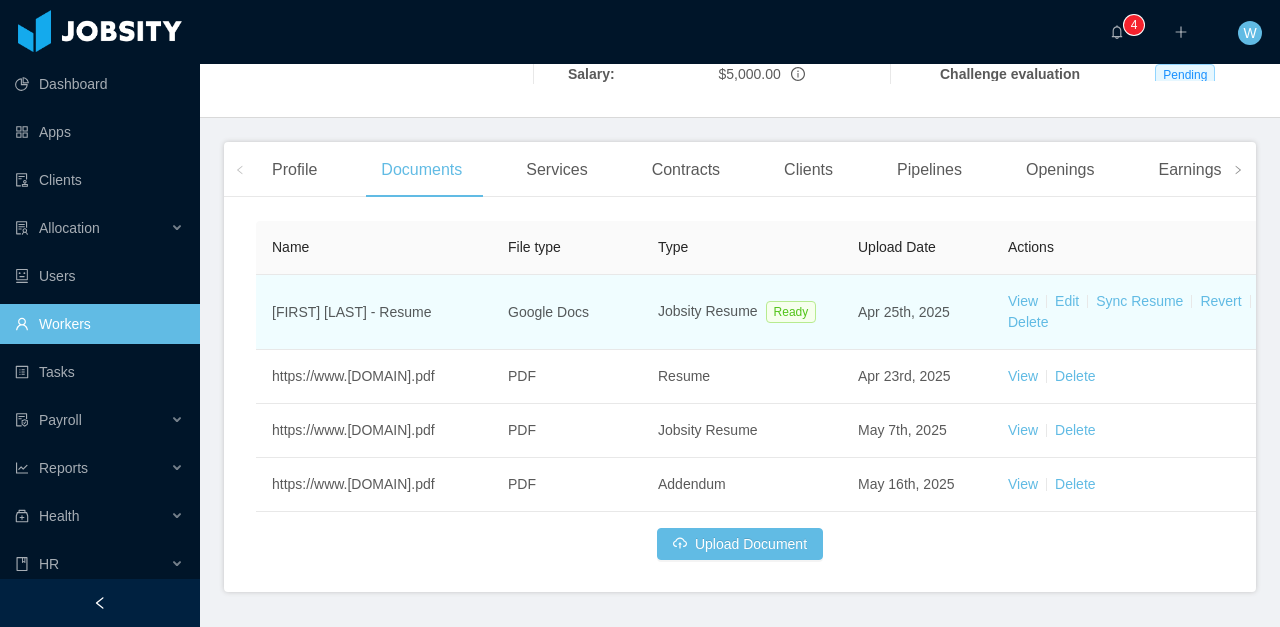 drag, startPoint x: 664, startPoint y: 325, endPoint x: 677, endPoint y: 305, distance: 23.853722 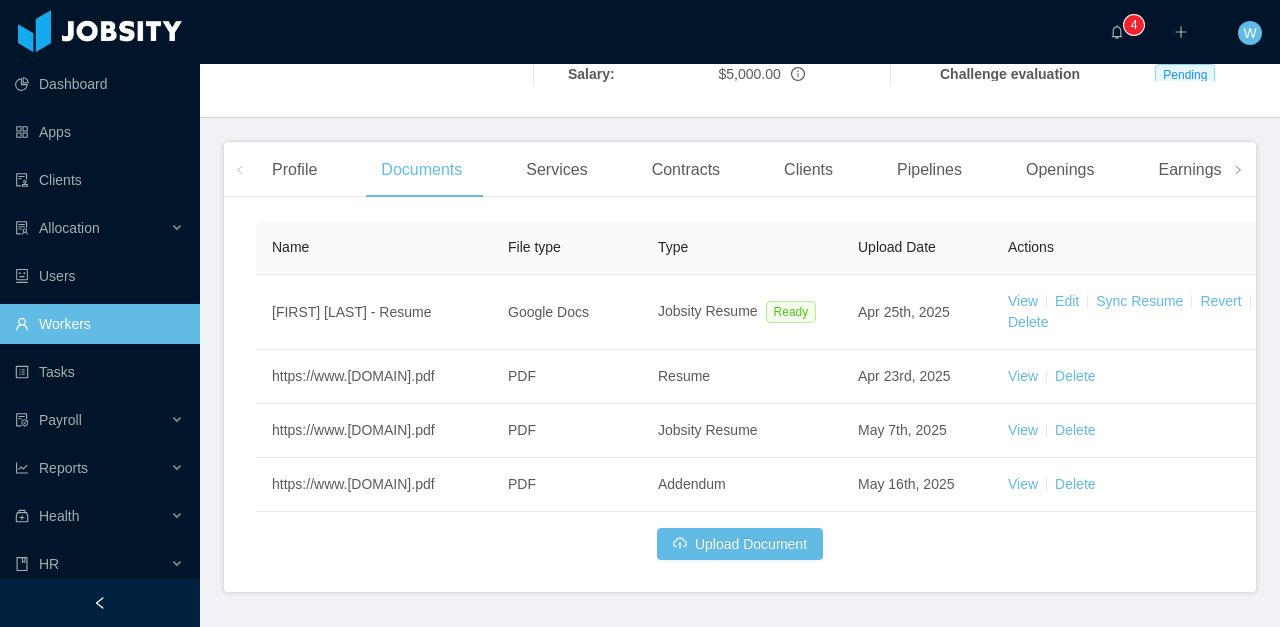 click on "Contracts" at bounding box center (686, 170) 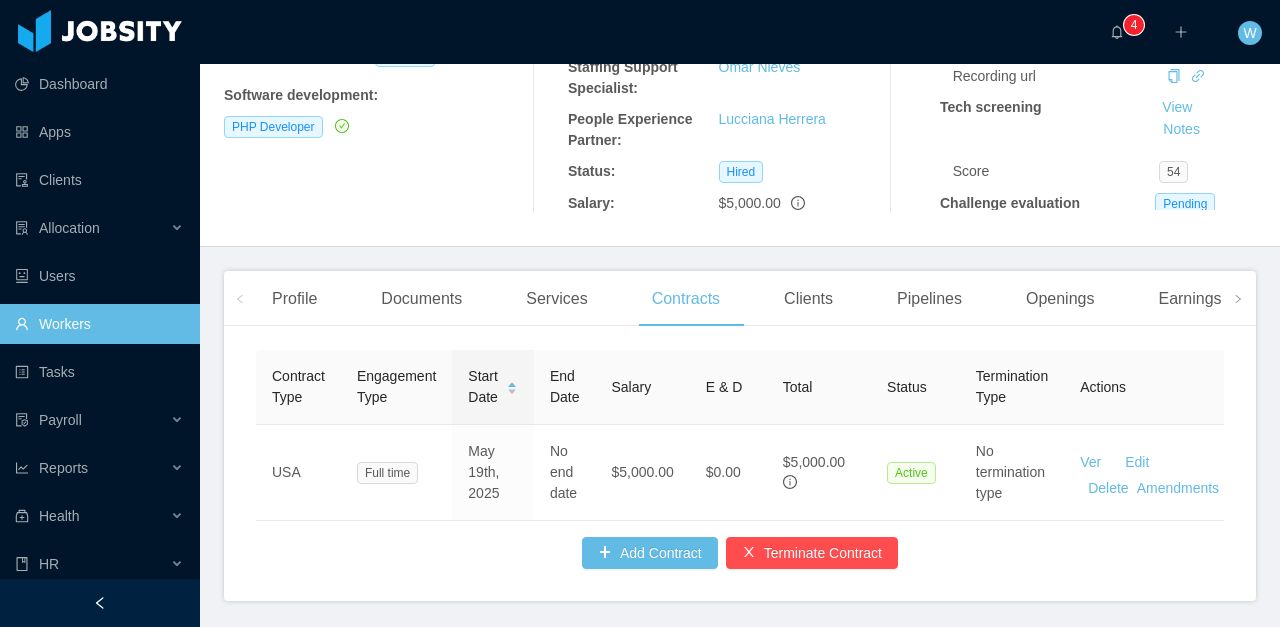 scroll, scrollTop: 390, scrollLeft: 0, axis: vertical 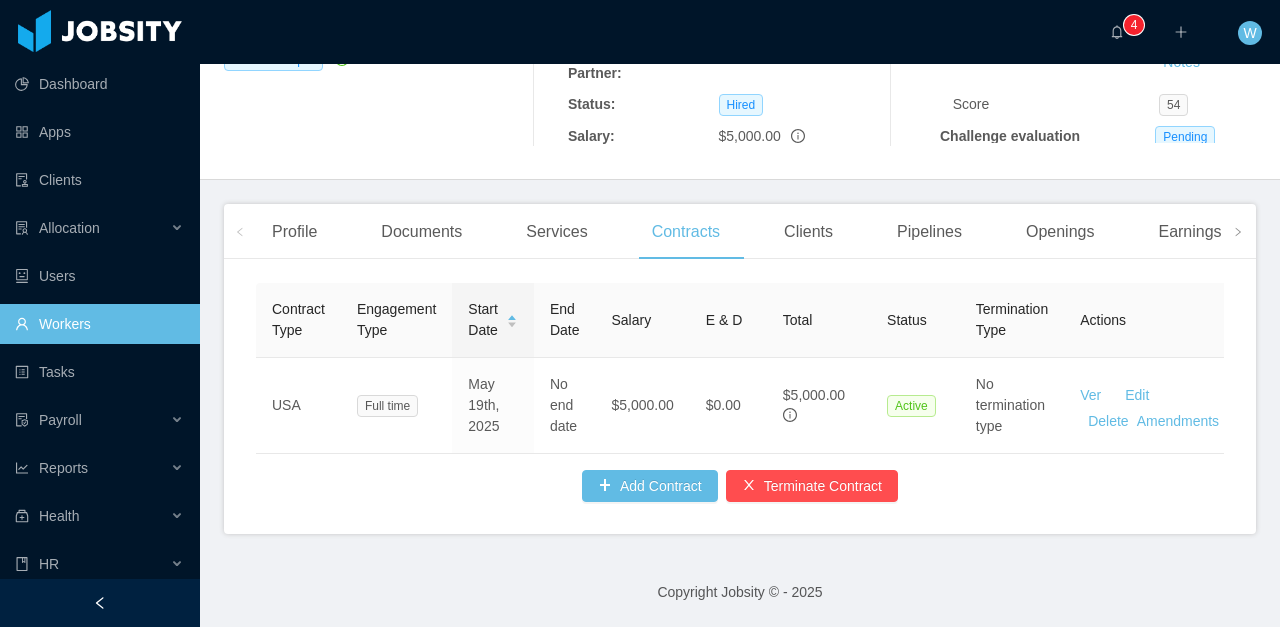click on "Clients" at bounding box center [808, 232] 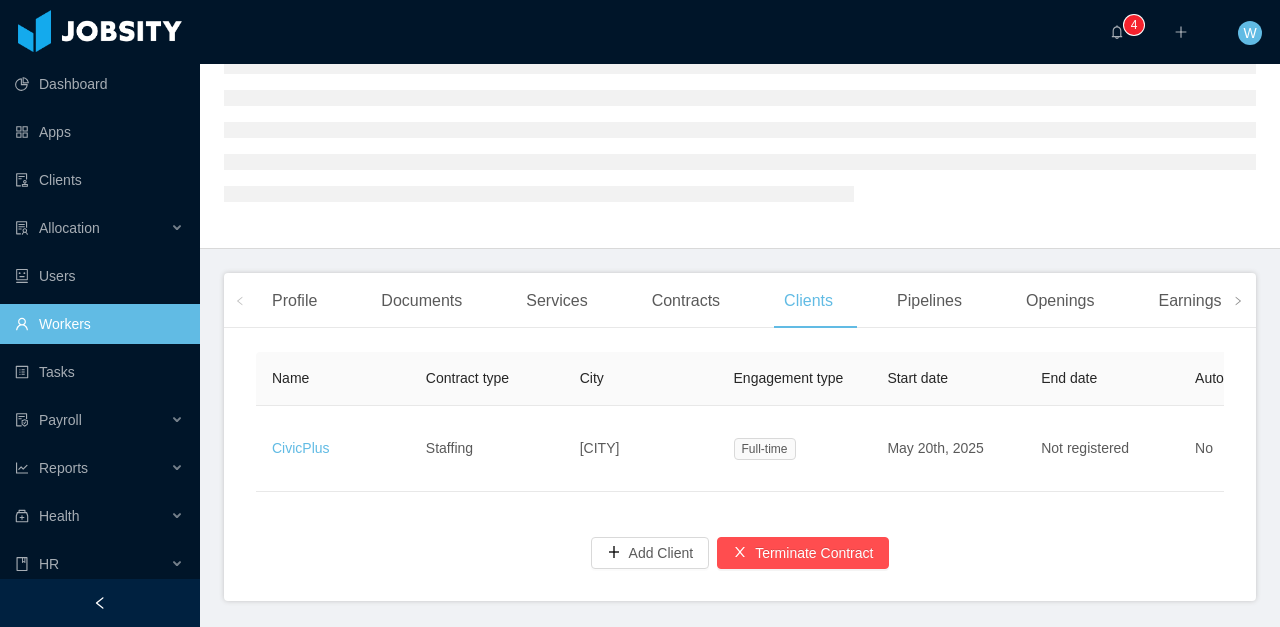 scroll, scrollTop: 237, scrollLeft: 0, axis: vertical 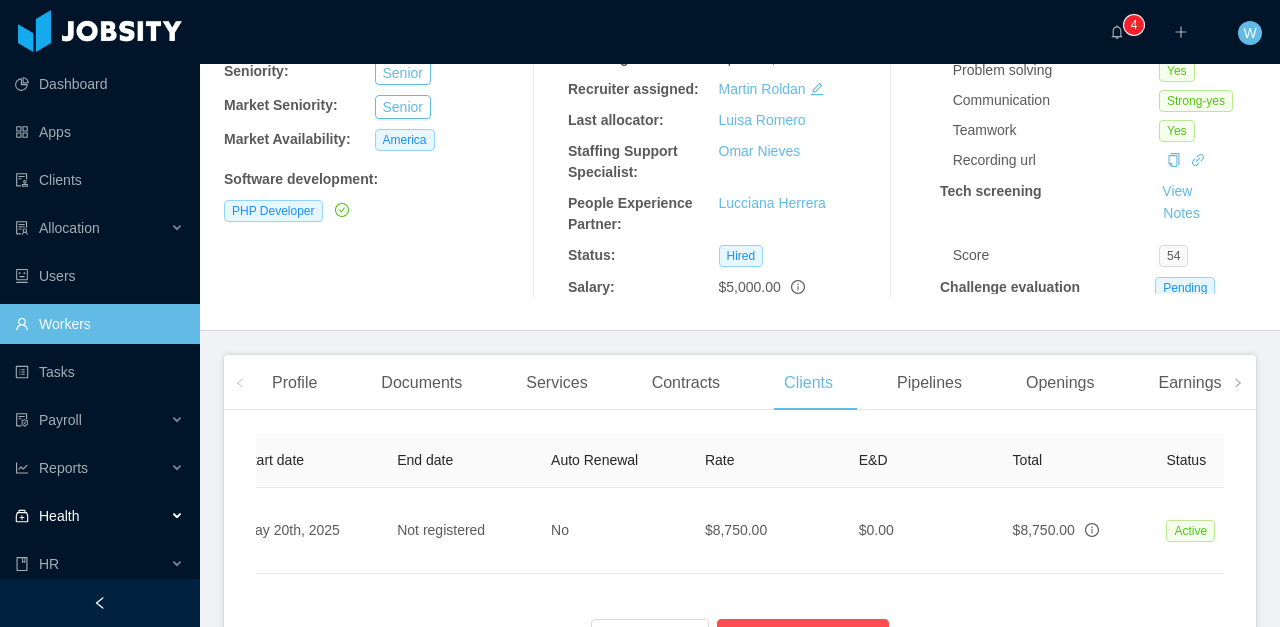 click on "Health" at bounding box center (100, 516) 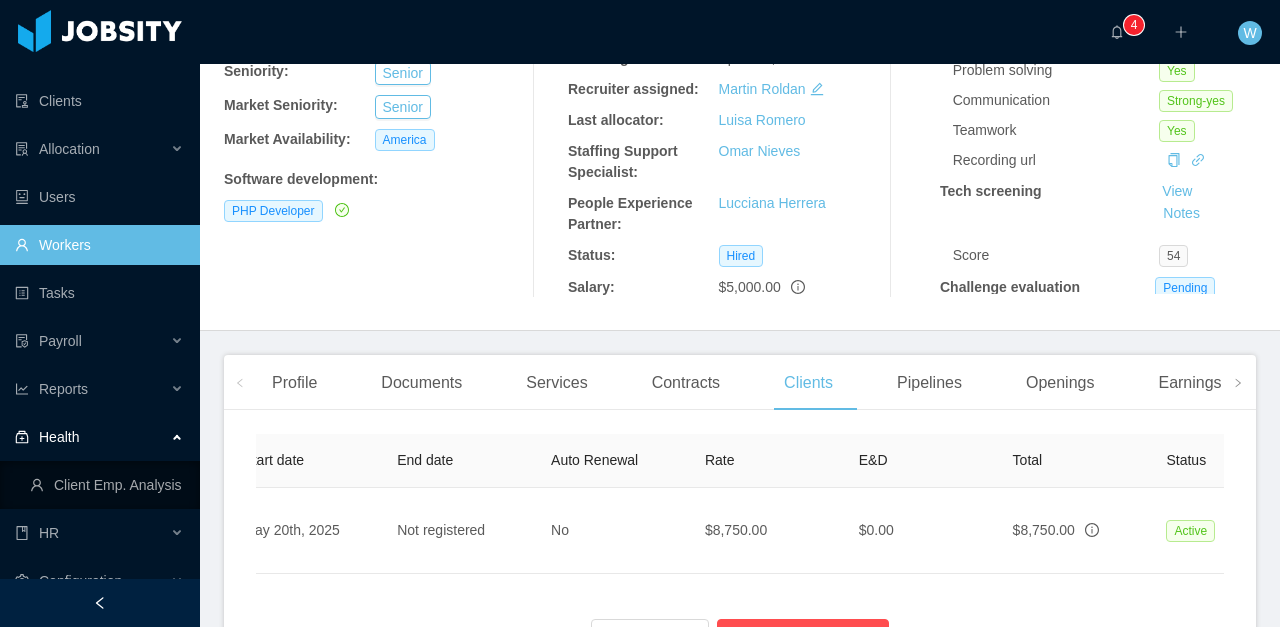 scroll, scrollTop: 105, scrollLeft: 0, axis: vertical 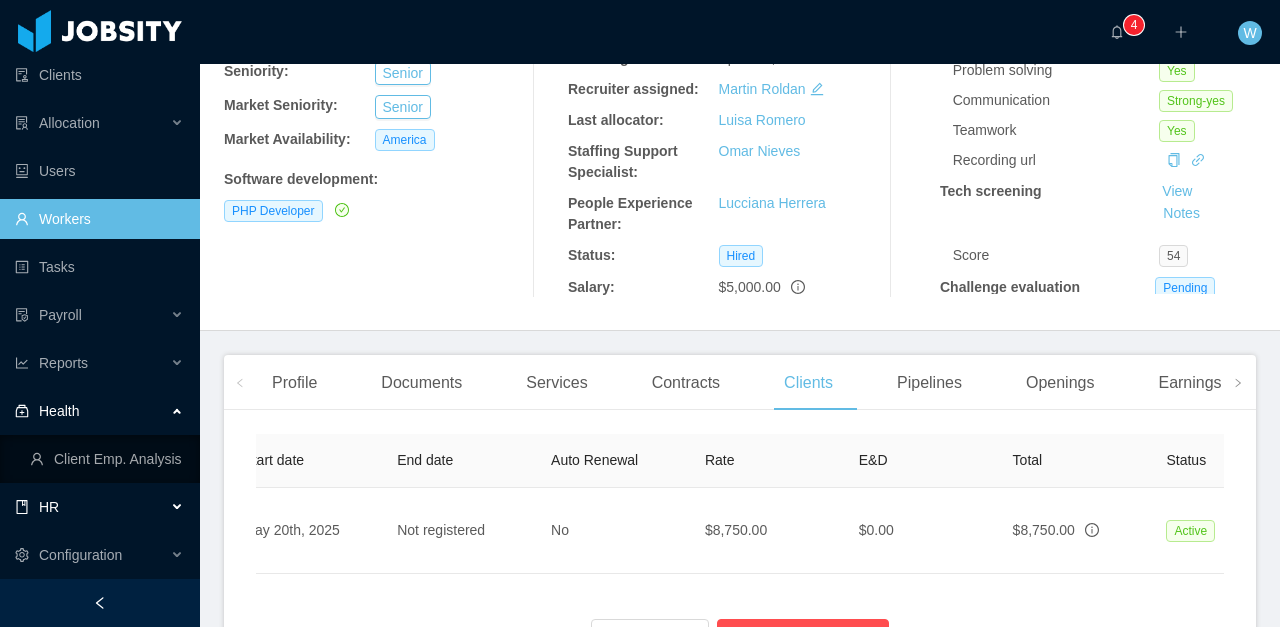 click on "HR" at bounding box center (100, 507) 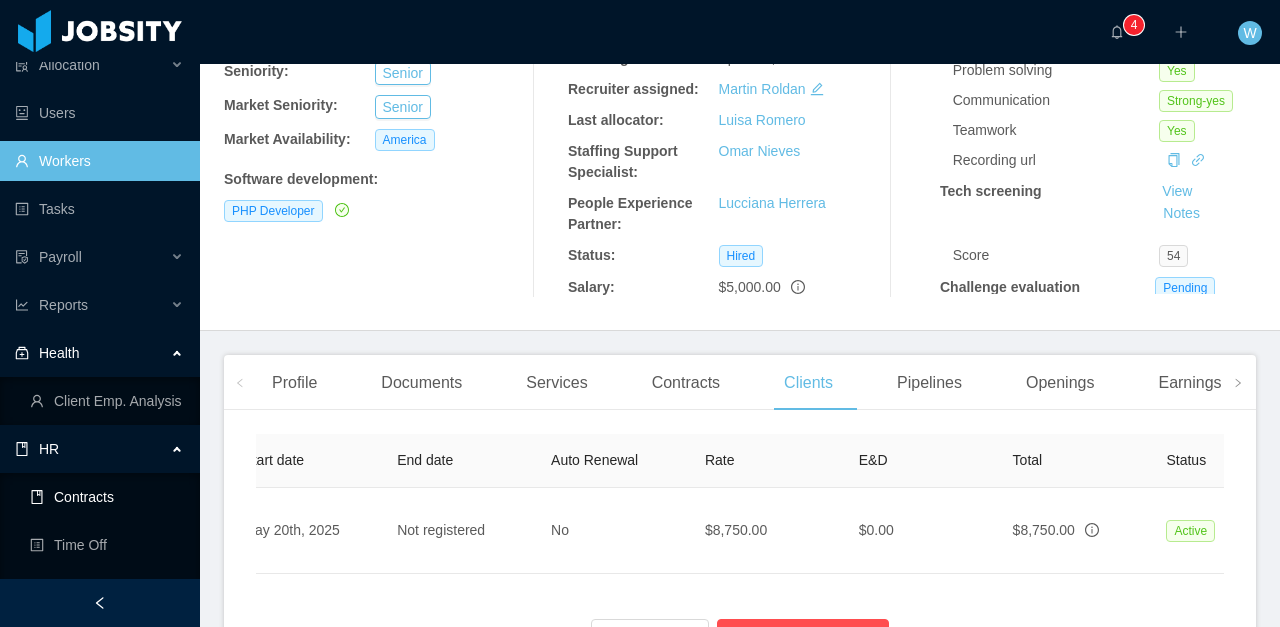 scroll, scrollTop: 213, scrollLeft: 0, axis: vertical 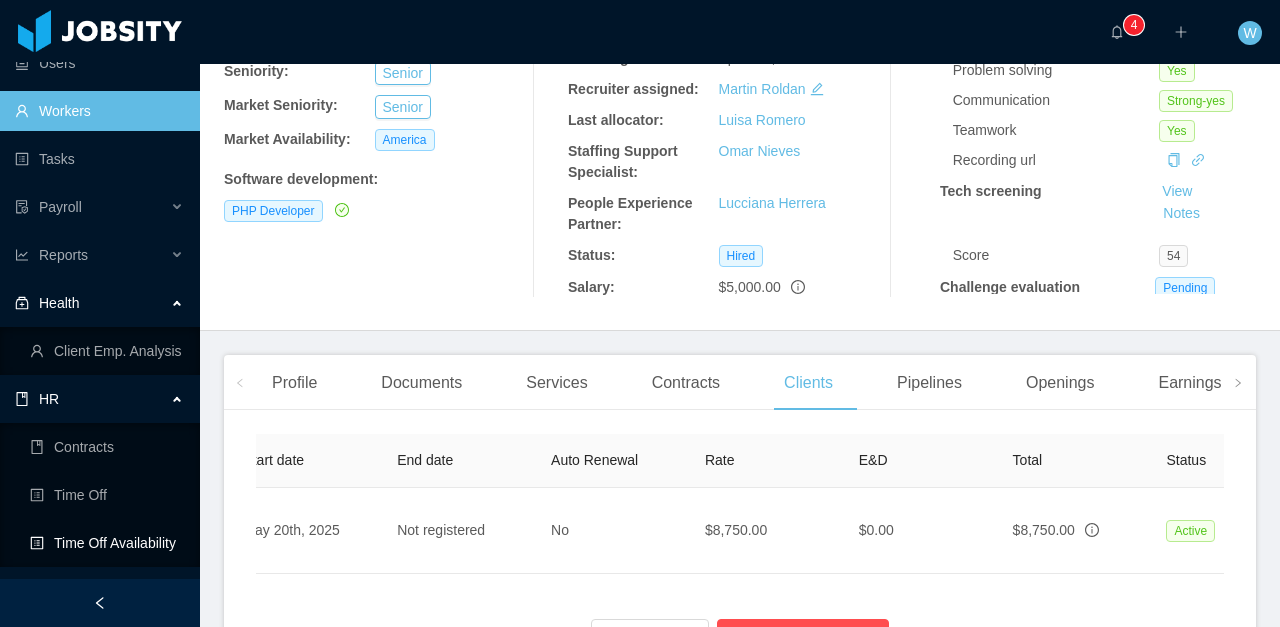 click on "Time Off Availability" at bounding box center [107, 543] 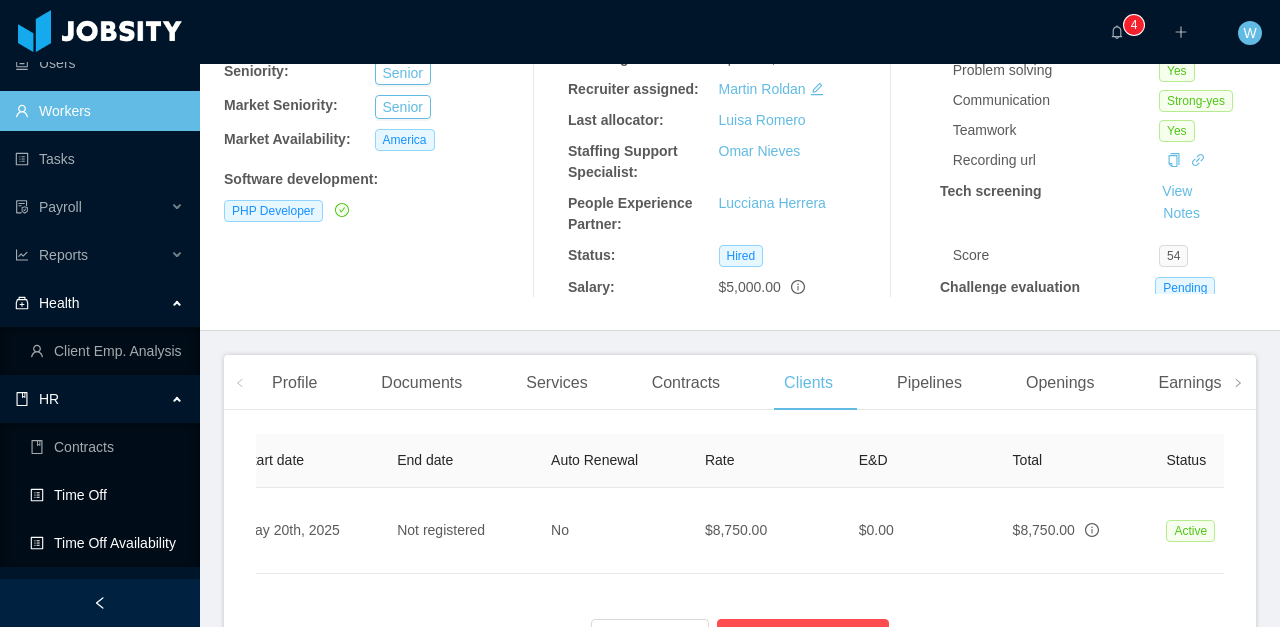 scroll, scrollTop: 0, scrollLeft: 0, axis: both 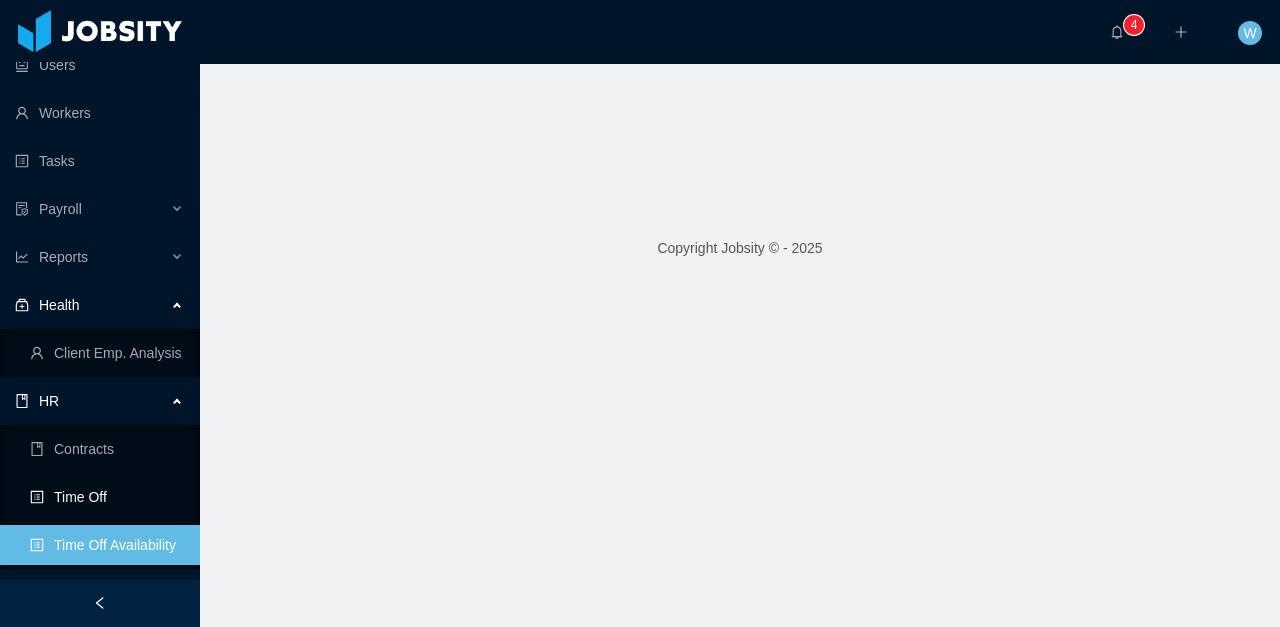 click on "Time Off" at bounding box center (107, 497) 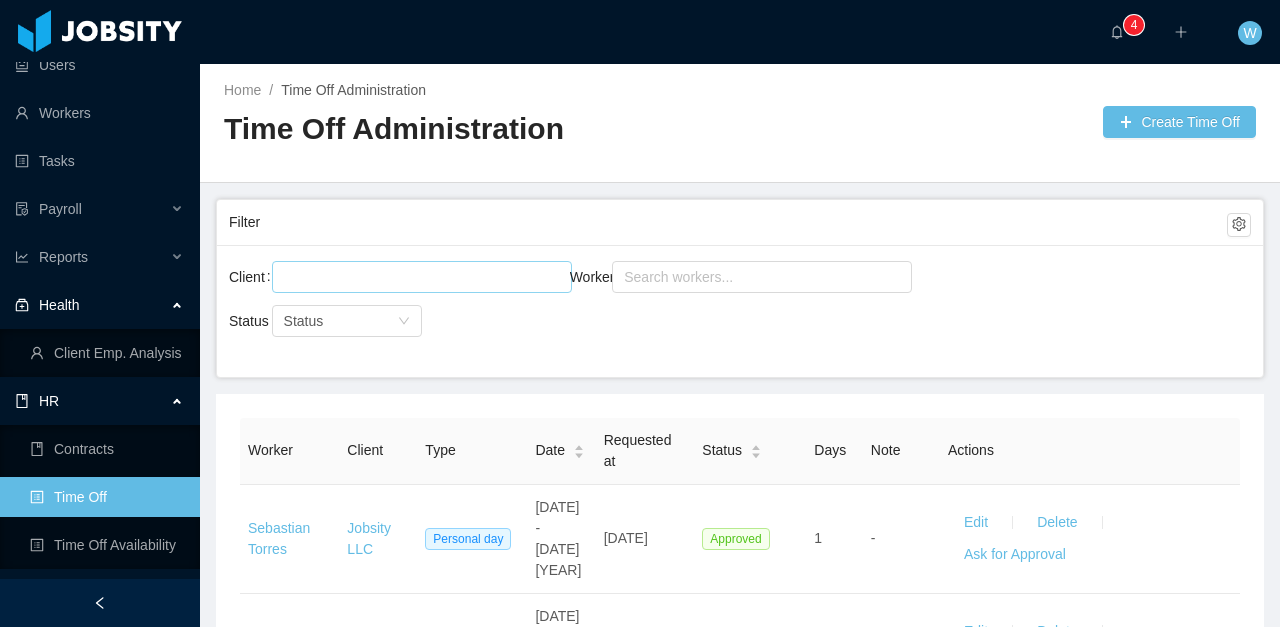 click at bounding box center [419, 277] 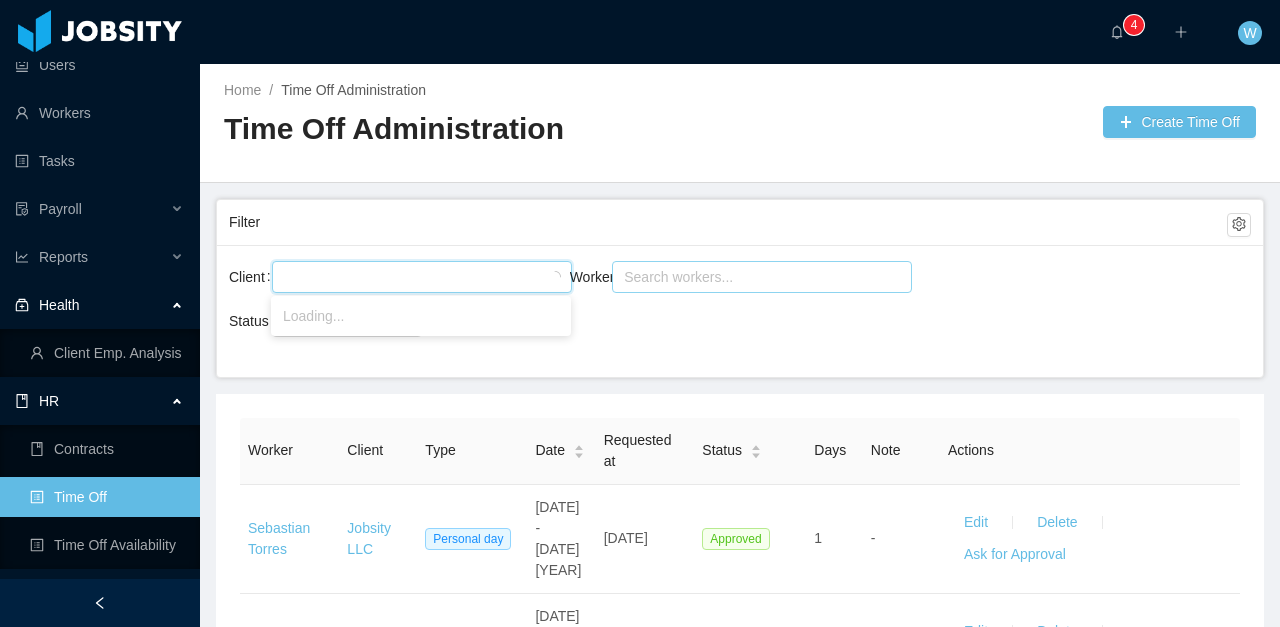 click on "Search workers..." at bounding box center [753, 277] 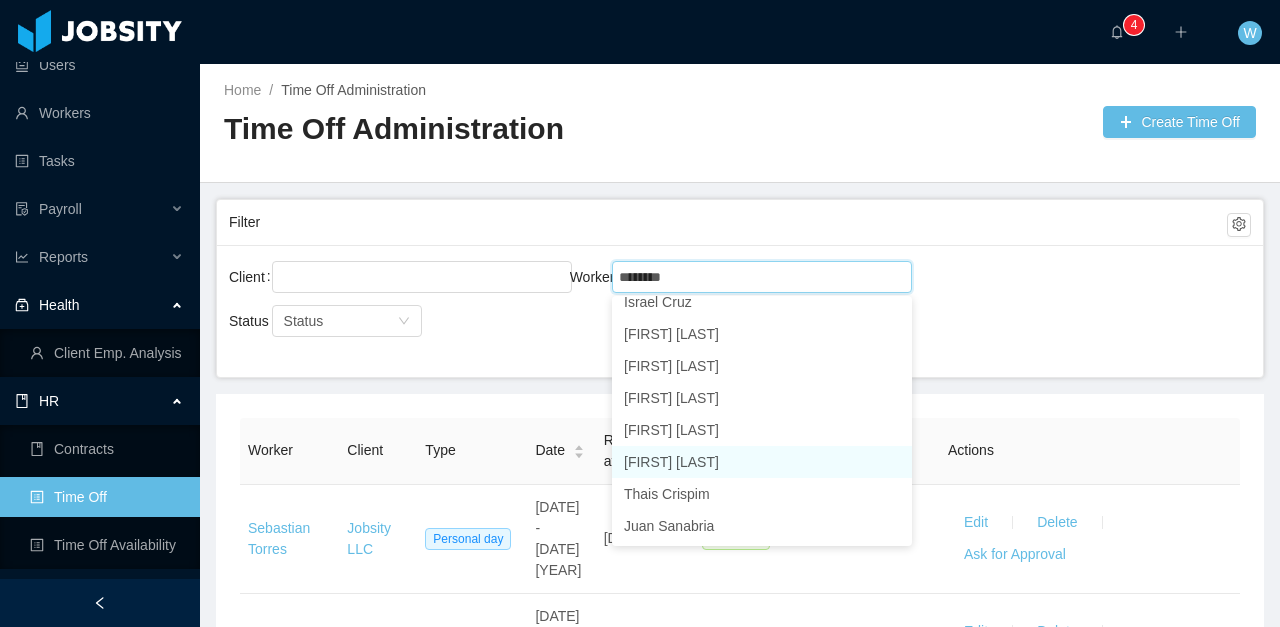 scroll, scrollTop: 0, scrollLeft: 0, axis: both 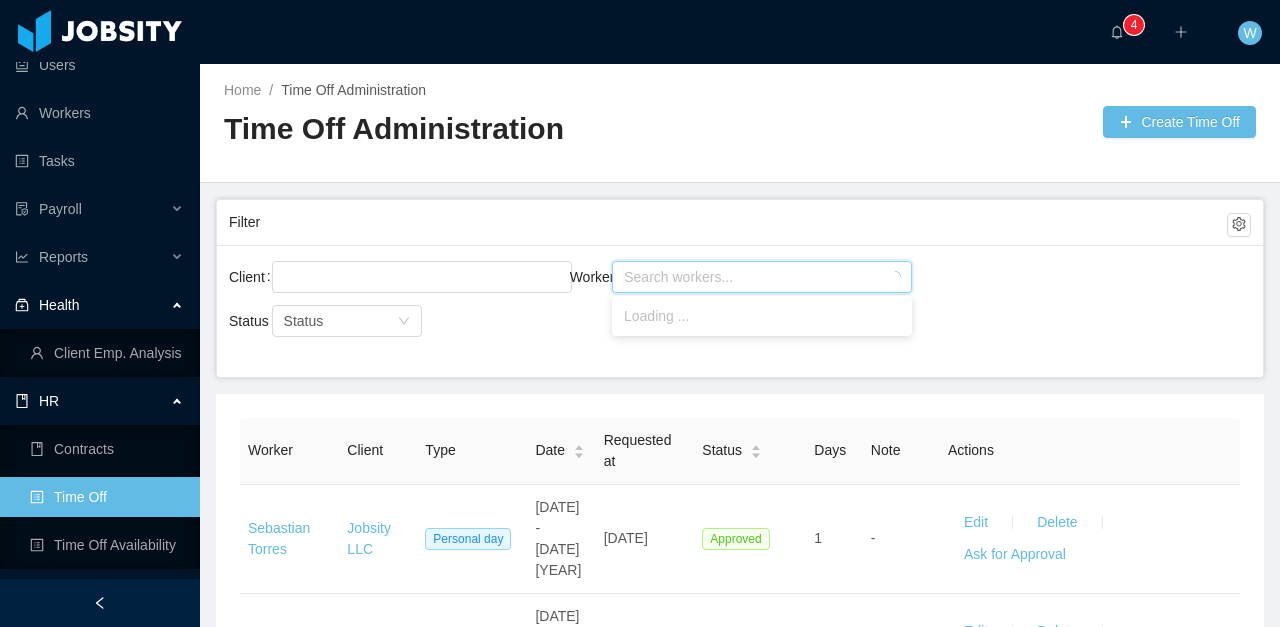 drag, startPoint x: 661, startPoint y: 266, endPoint x: 503, endPoint y: 244, distance: 159.52429 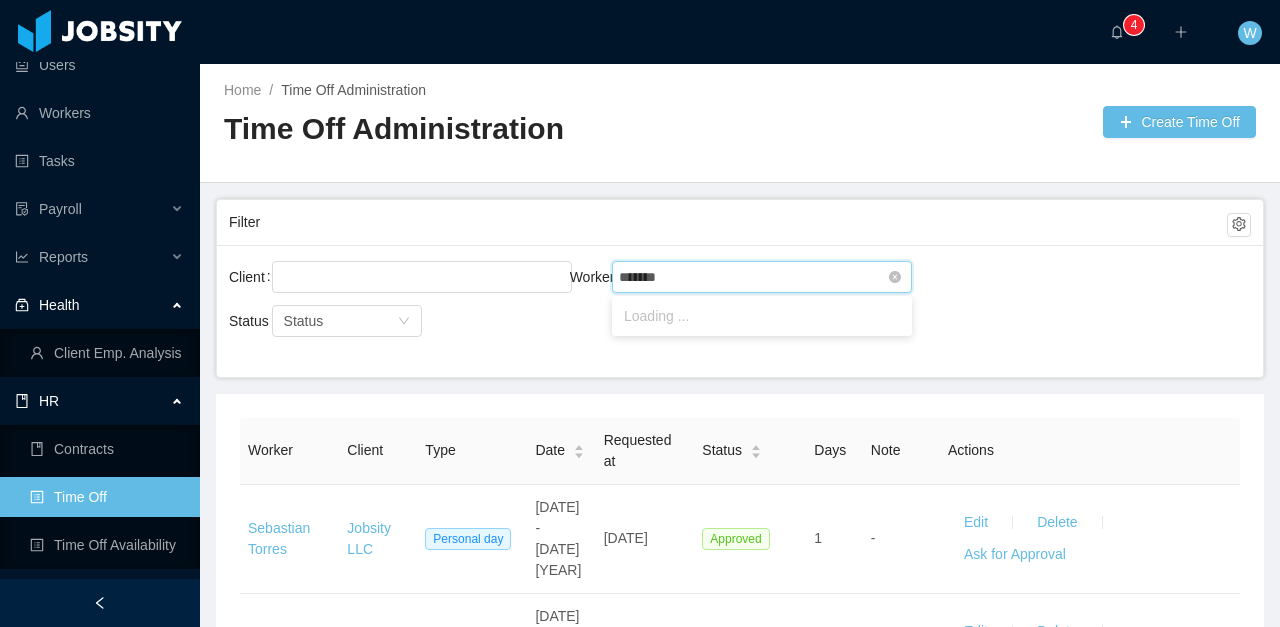 type on "********" 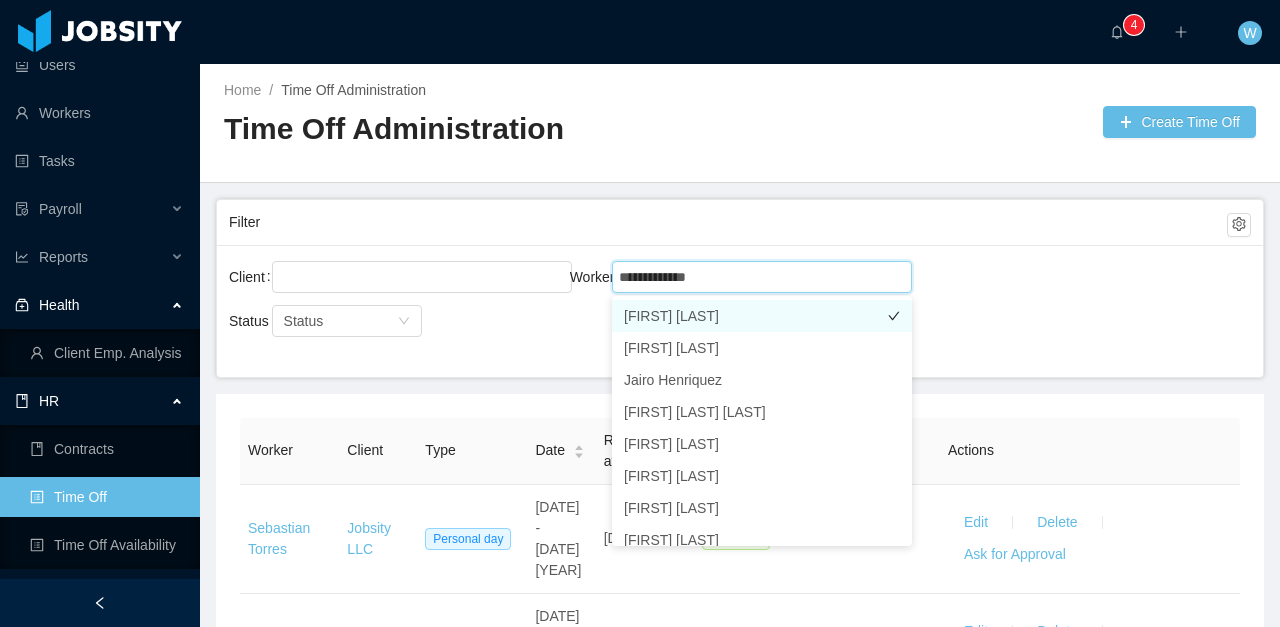 click on "[FIRST] [LAST]" at bounding box center [762, 316] 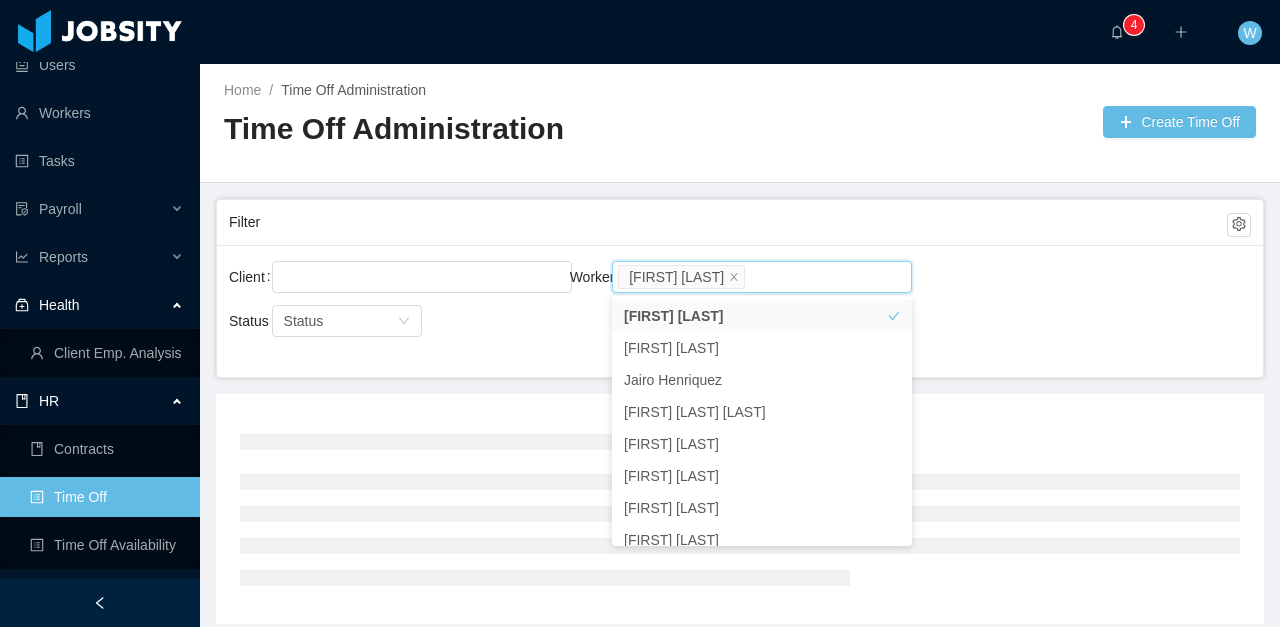 click on "Home / Time Off Administration / Time Off Administration  Create Time Off" at bounding box center (740, 123) 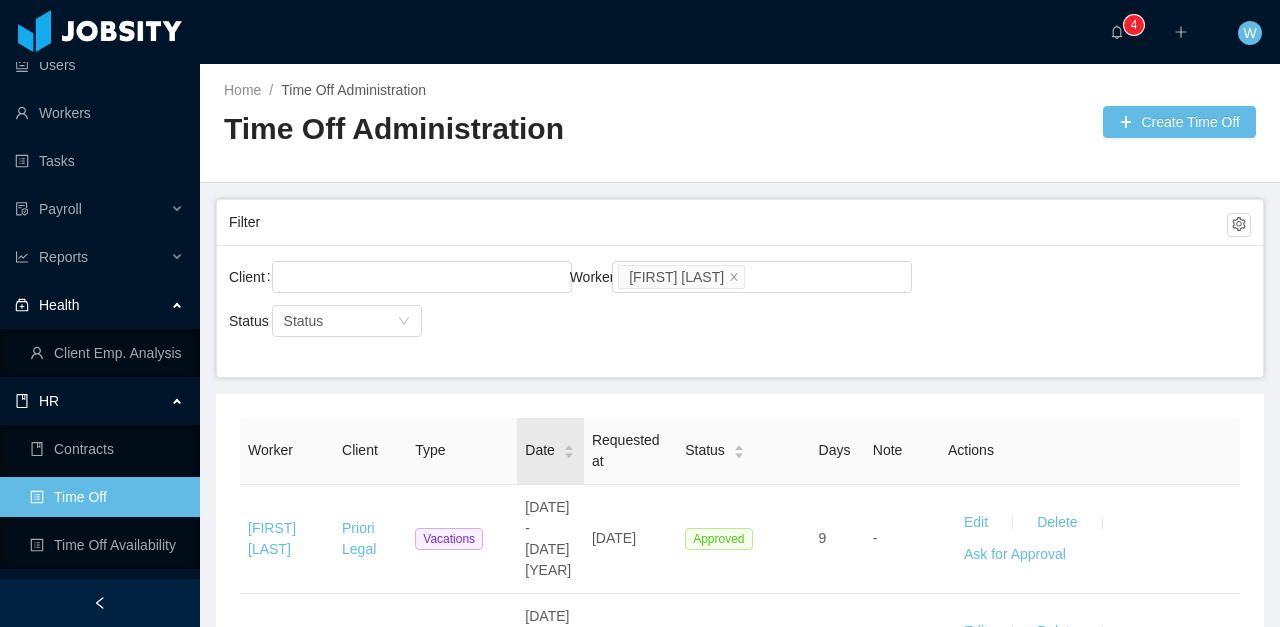 click at bounding box center (568, 455) 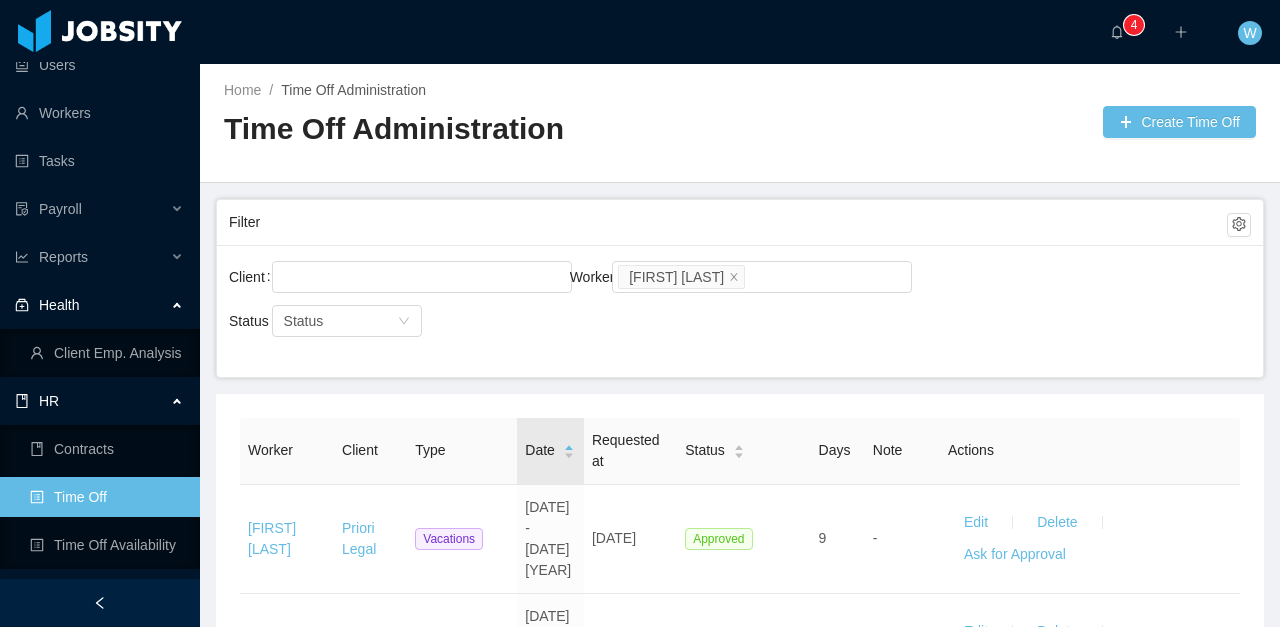 click at bounding box center (568, 455) 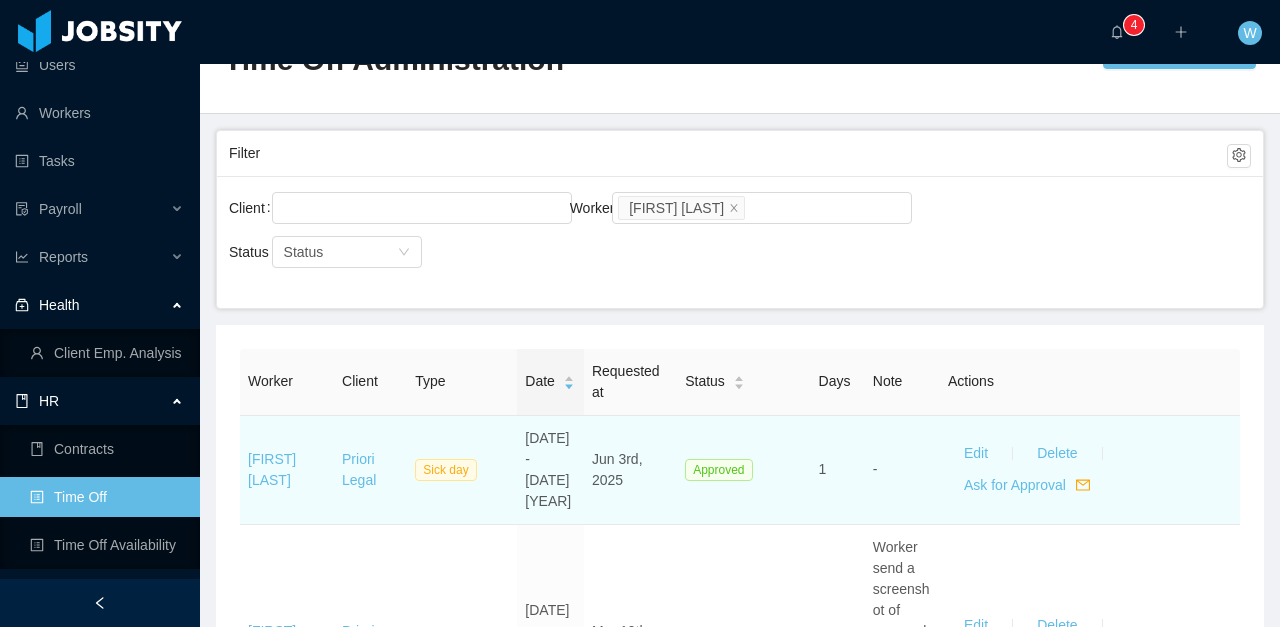 scroll, scrollTop: 68, scrollLeft: 0, axis: vertical 